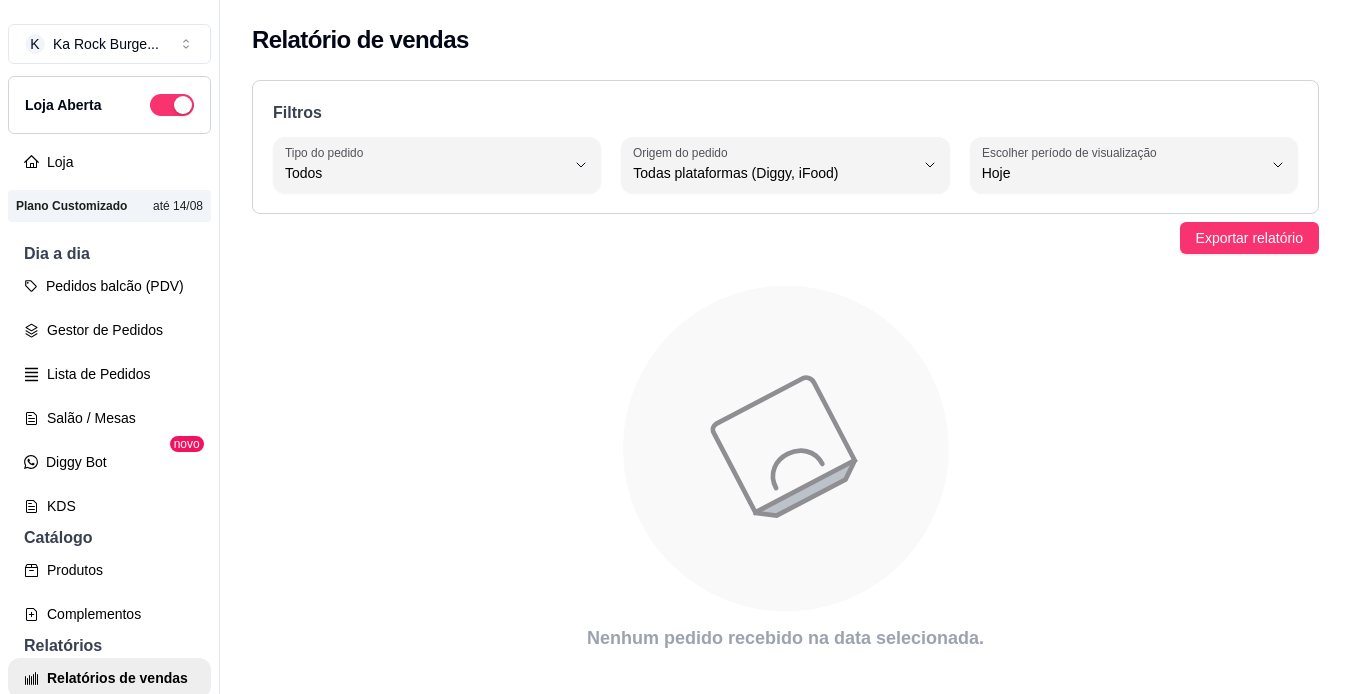 select on "ALL" 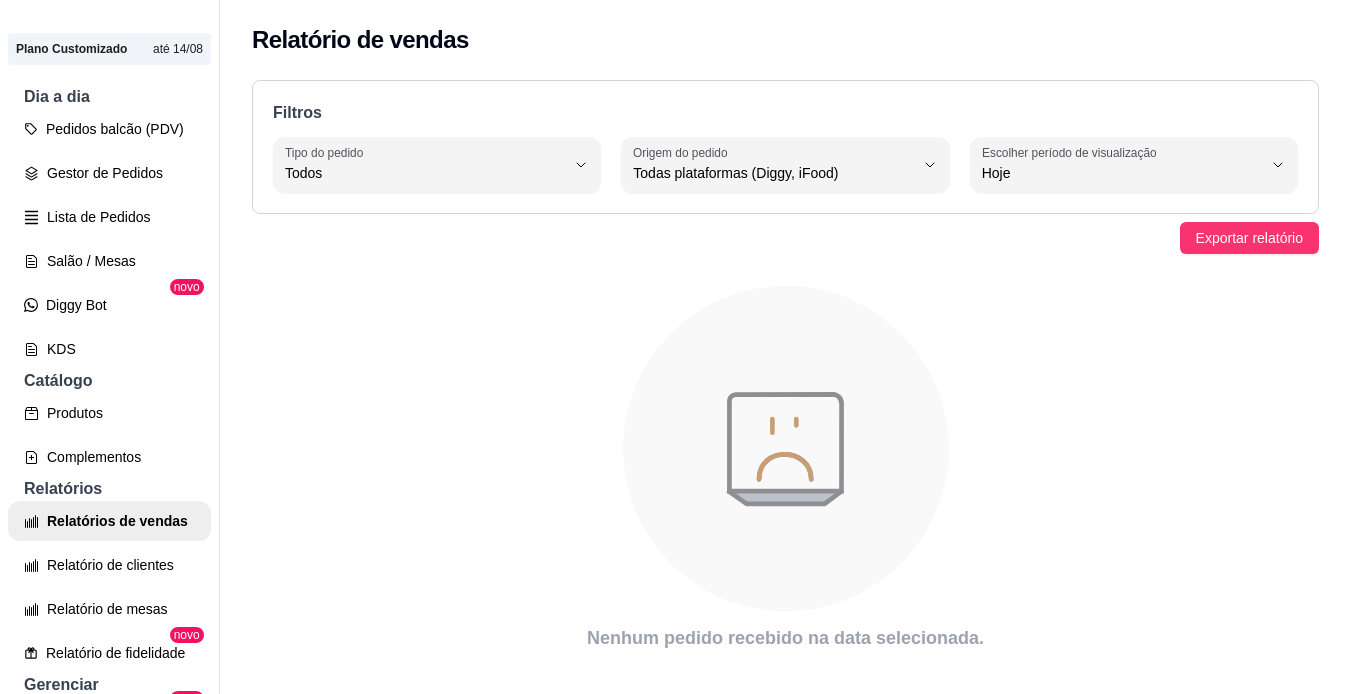 scroll, scrollTop: 0, scrollLeft: 0, axis: both 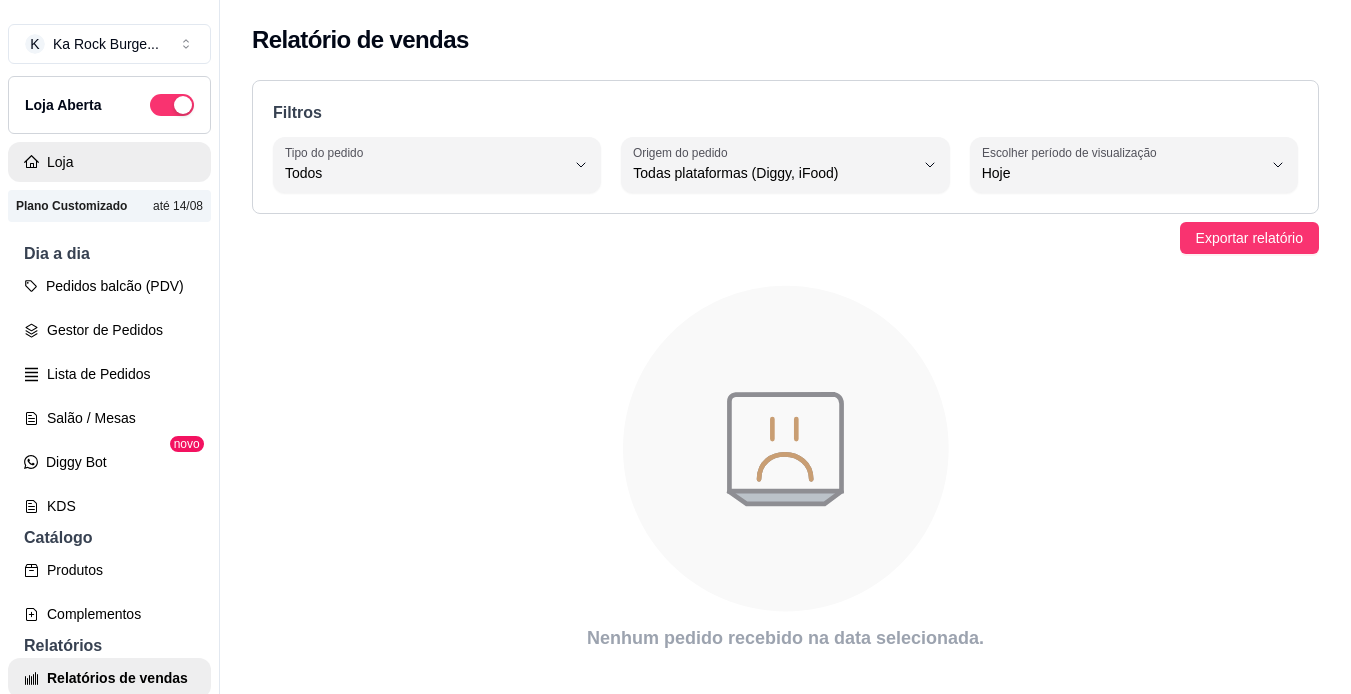 click on "Loja" at bounding box center (109, 162) 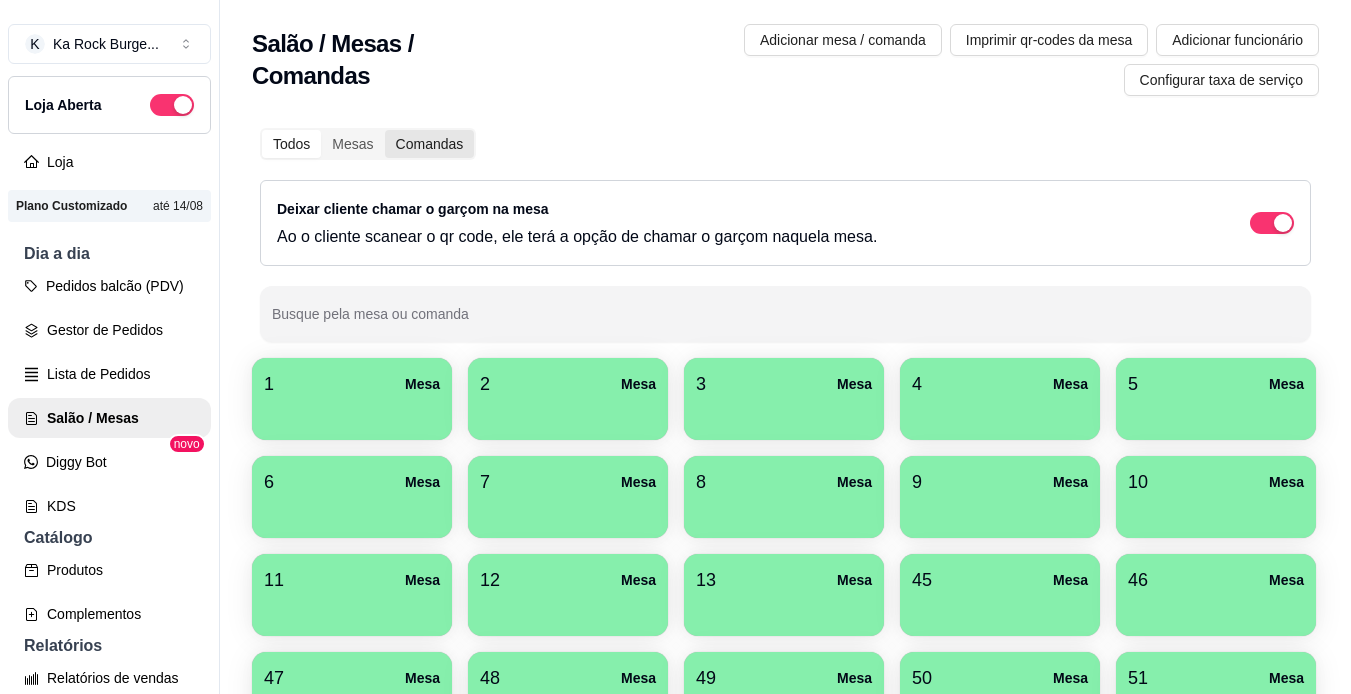 scroll, scrollTop: 0, scrollLeft: 0, axis: both 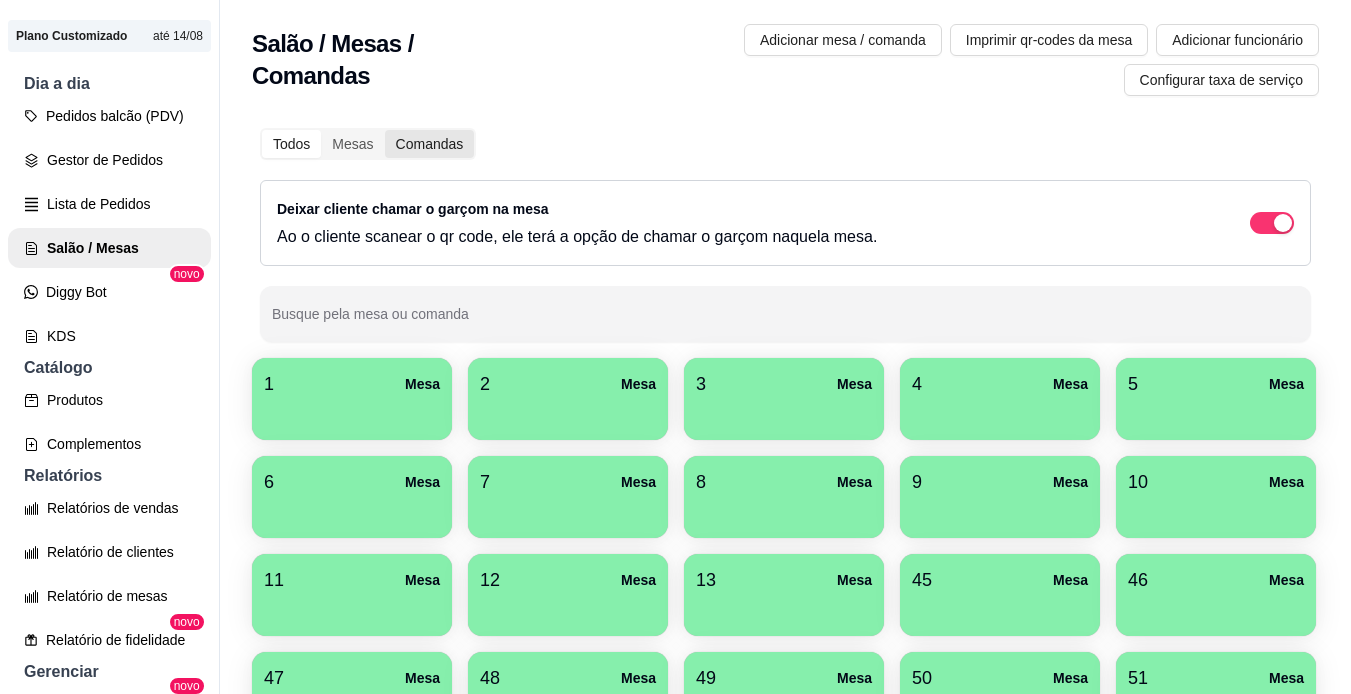 click on "Comandas" at bounding box center [430, 144] 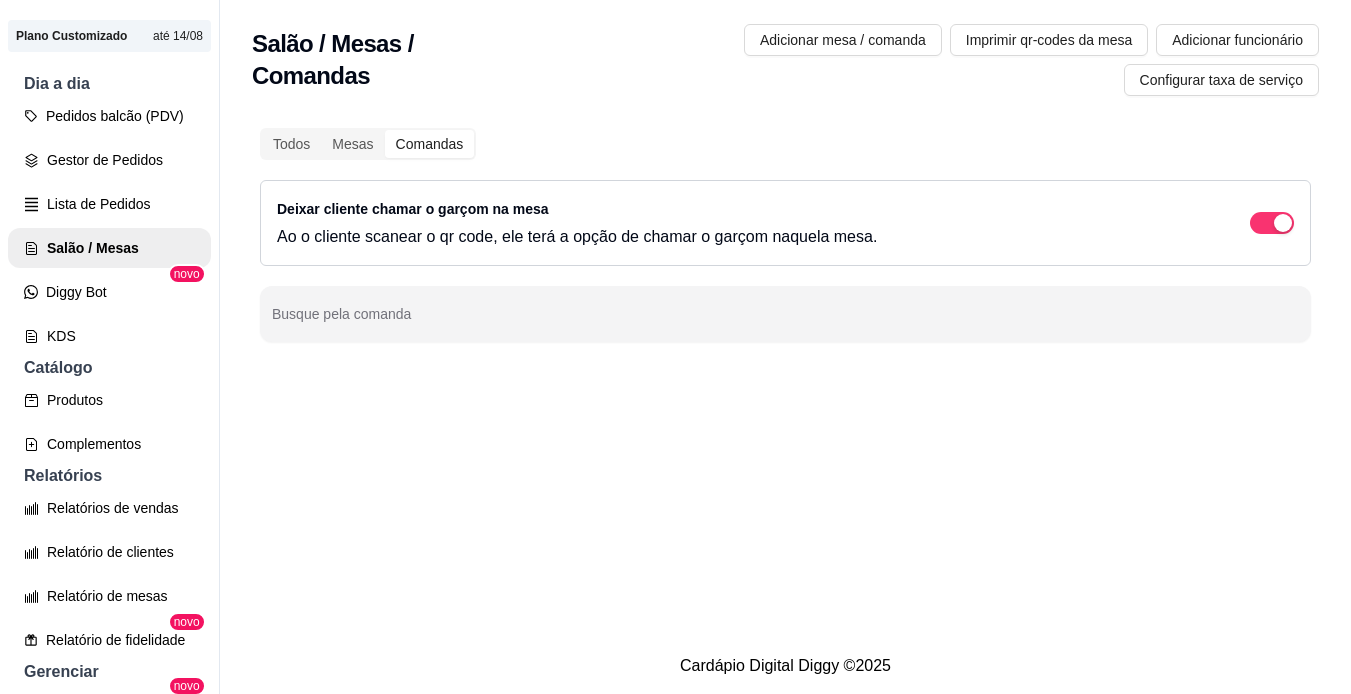 click on "Todos Mesas Comandas" at bounding box center [368, 144] 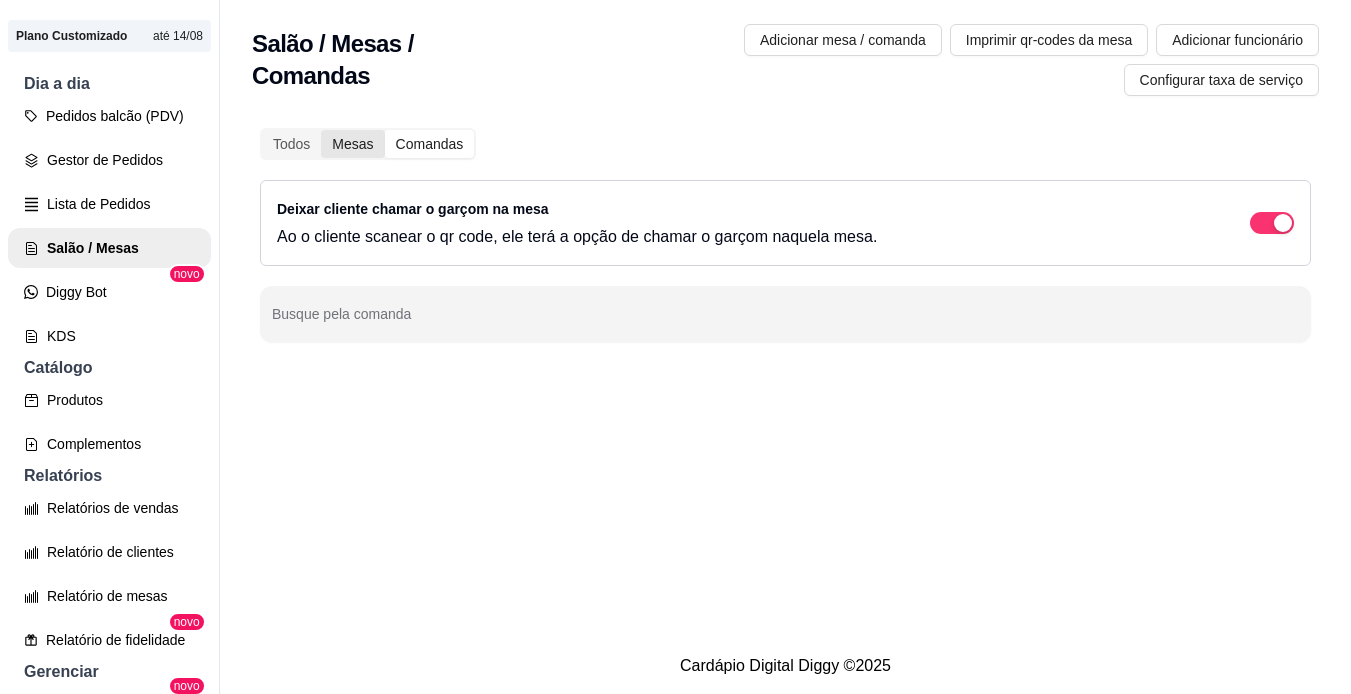 click on "Mesas" at bounding box center (352, 144) 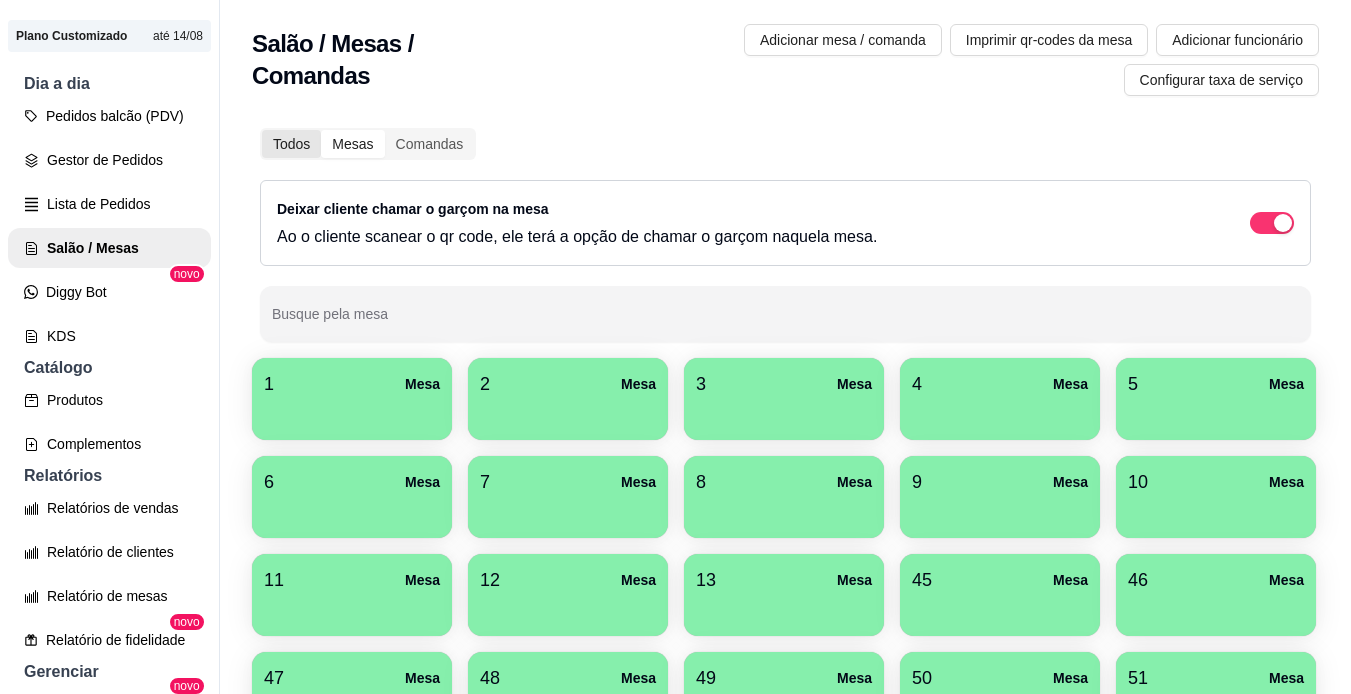 click on "Todos" at bounding box center [291, 144] 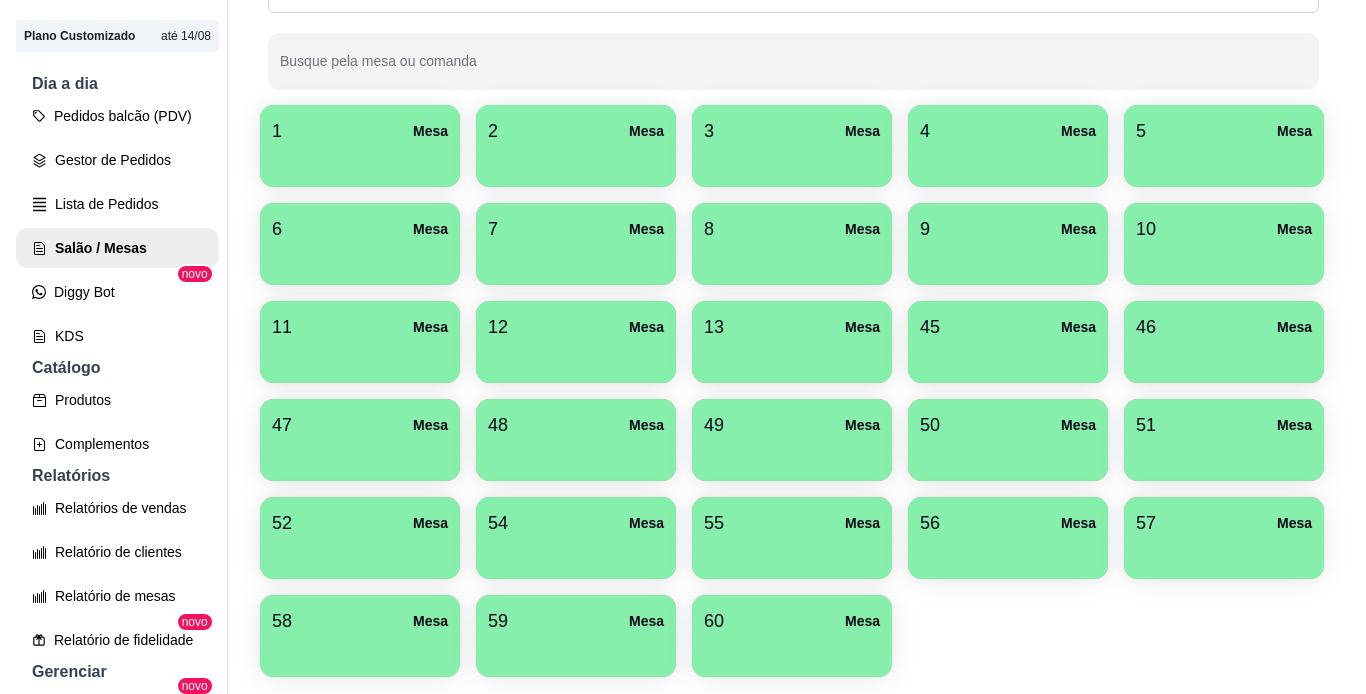 scroll, scrollTop: 429, scrollLeft: 0, axis: vertical 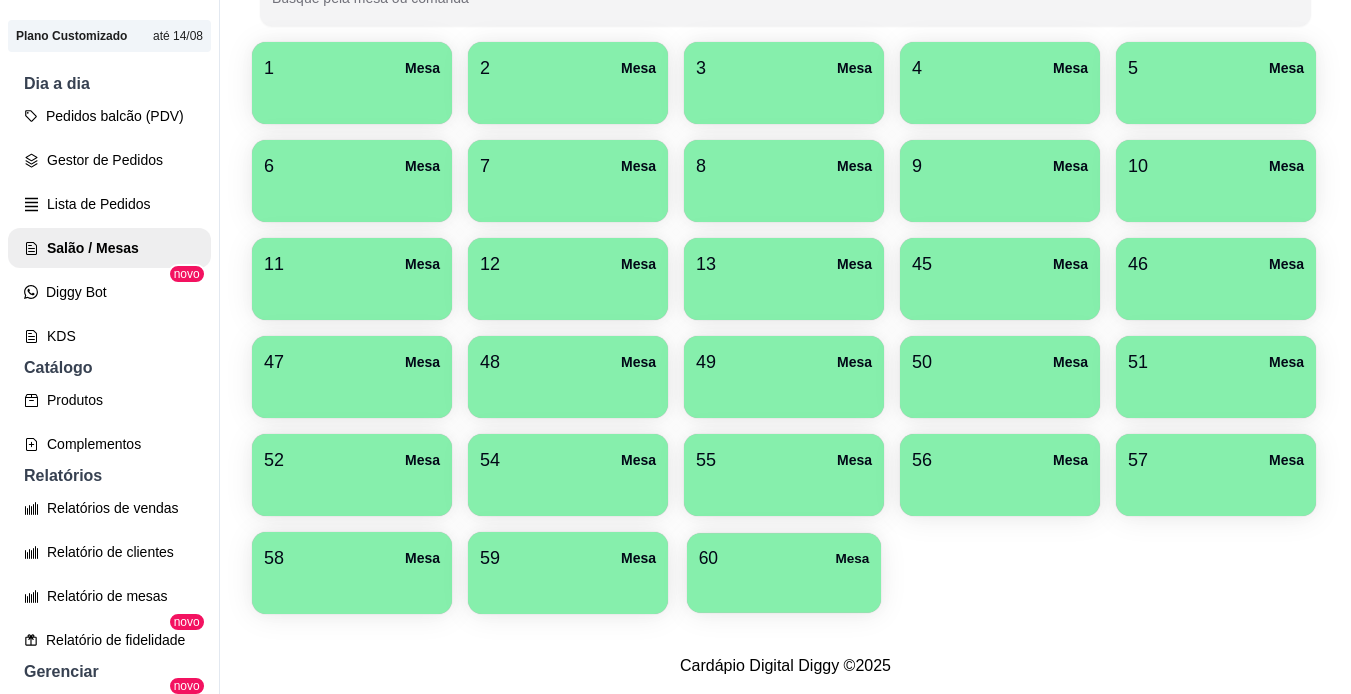 click at bounding box center [784, 586] 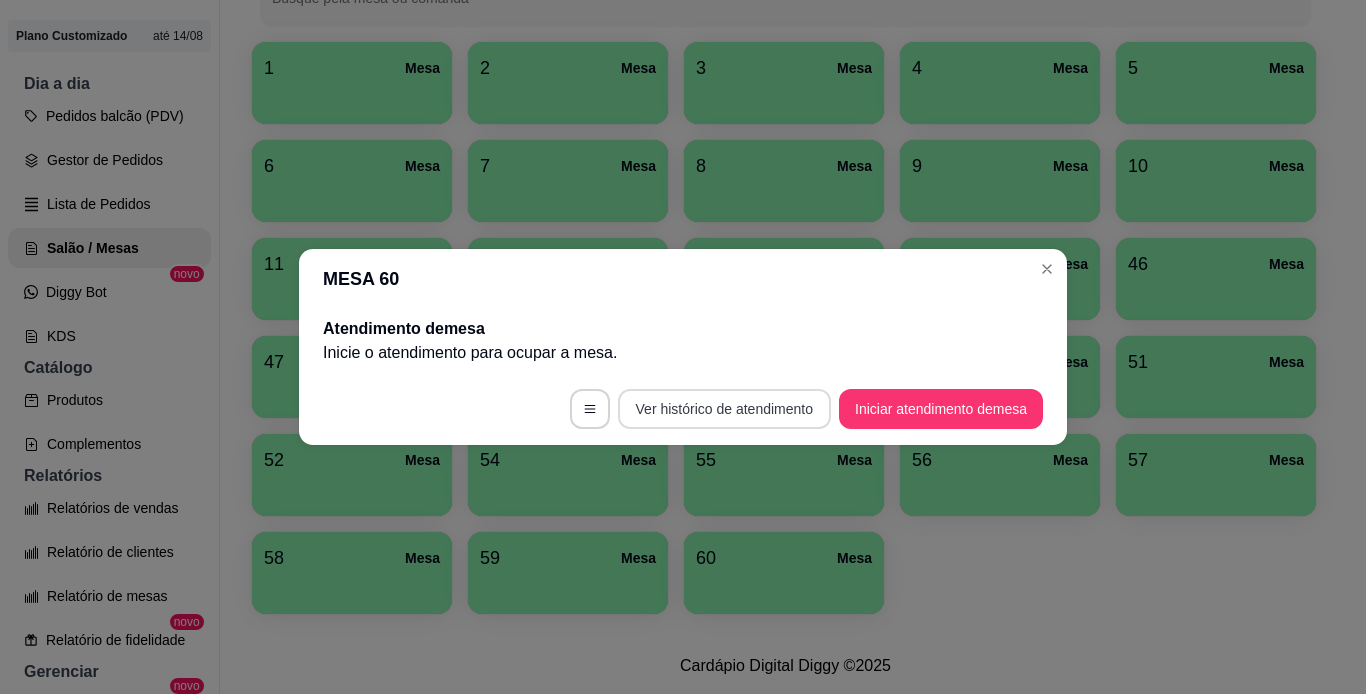 click on "Ver histórico de atendimento" at bounding box center [724, 409] 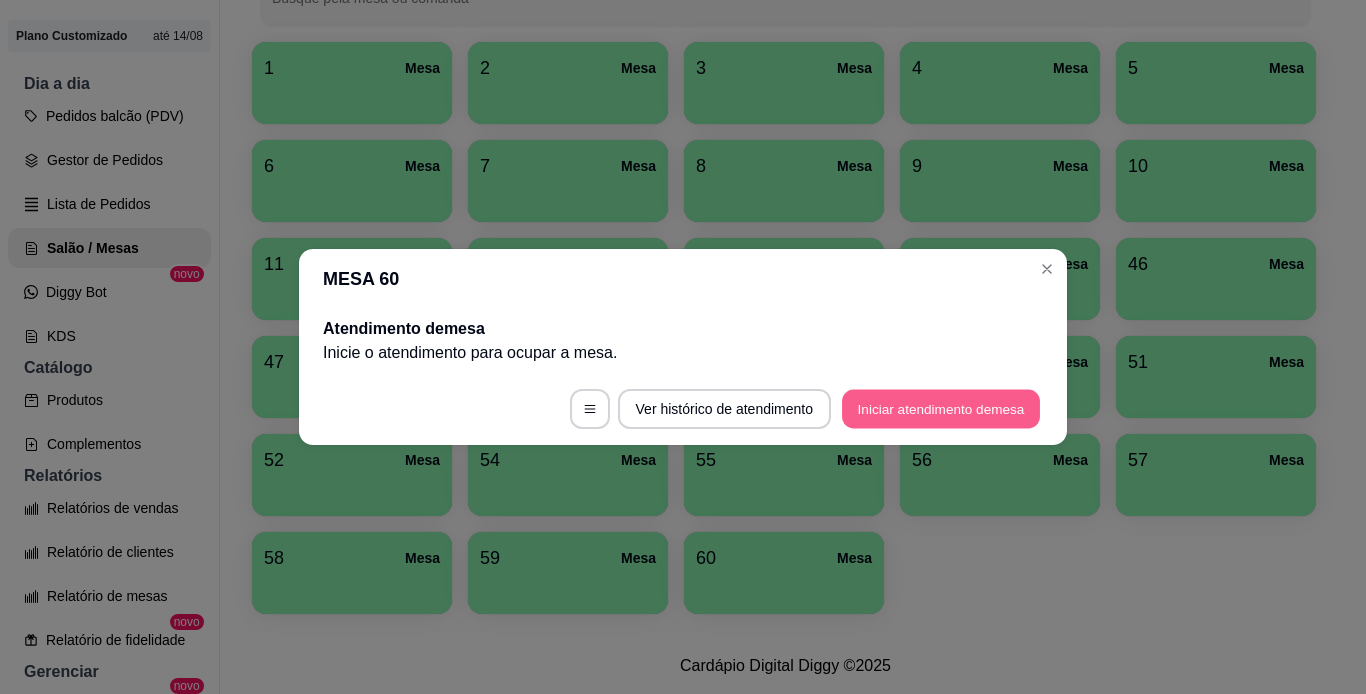 click on "Iniciar atendimento de  mesa" at bounding box center [941, 409] 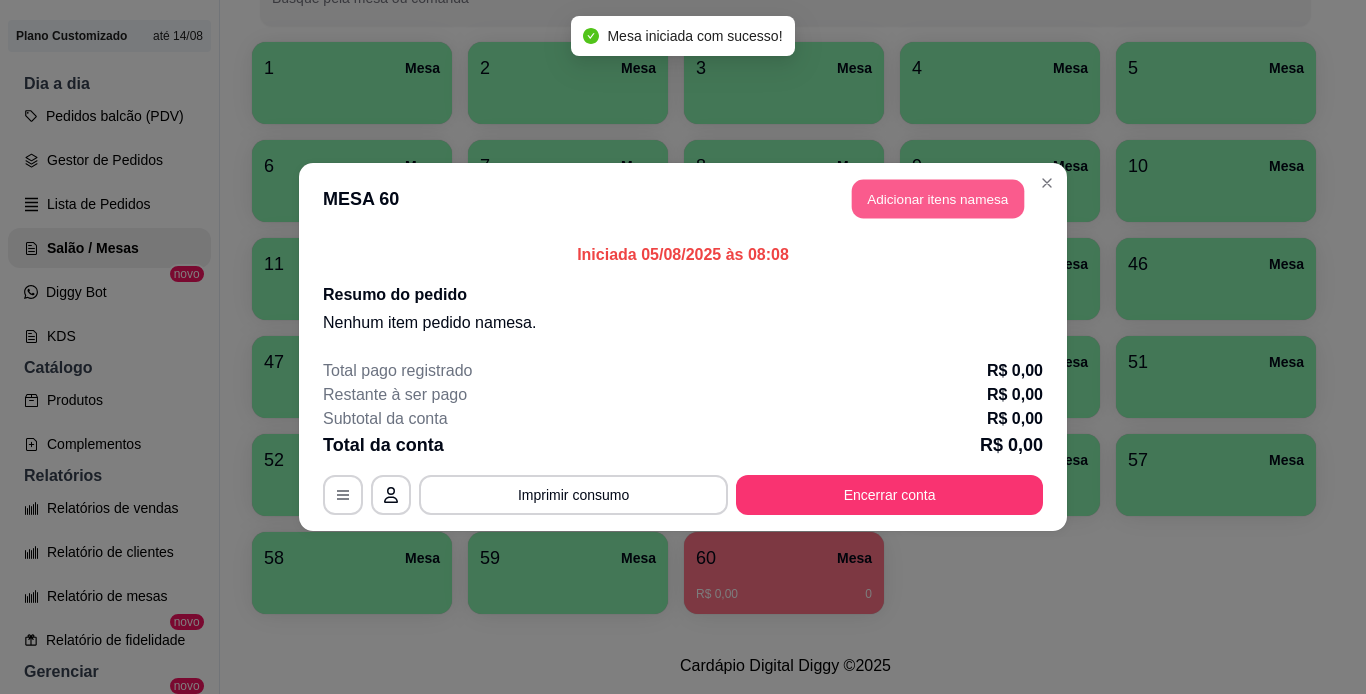 click on "Adicionar itens na  mesa" at bounding box center [938, 199] 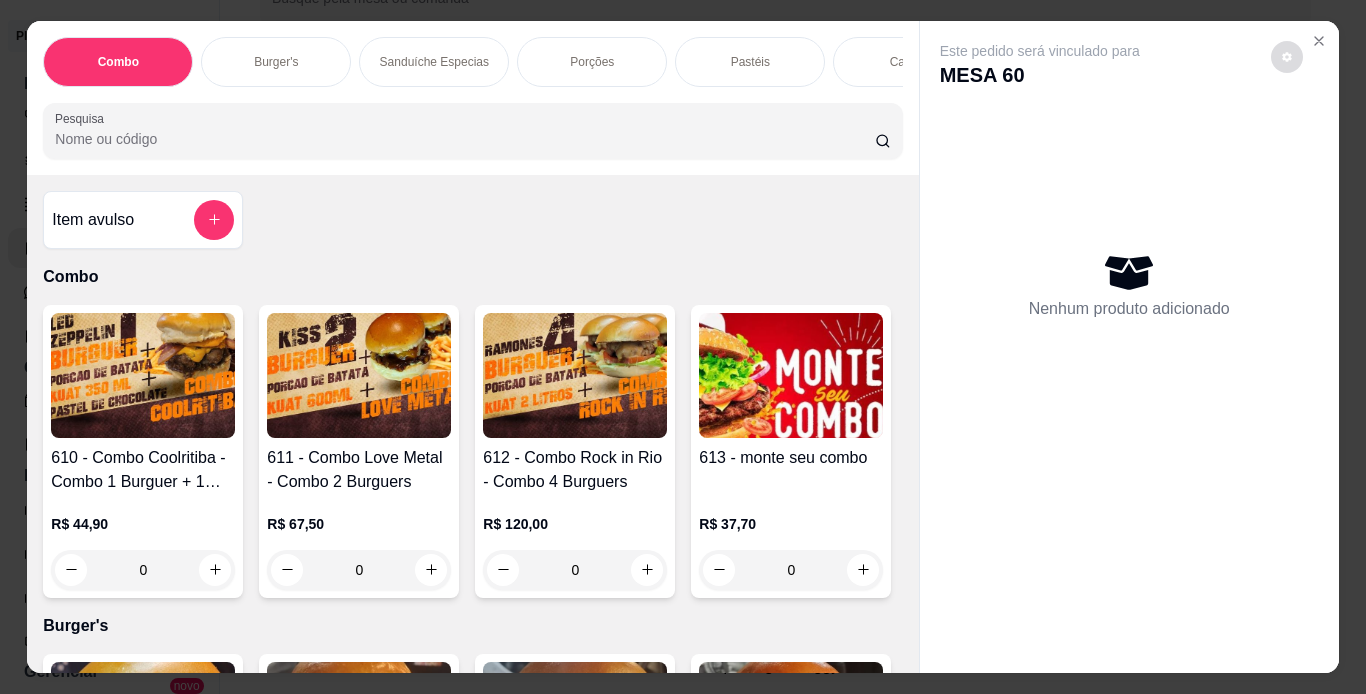 click 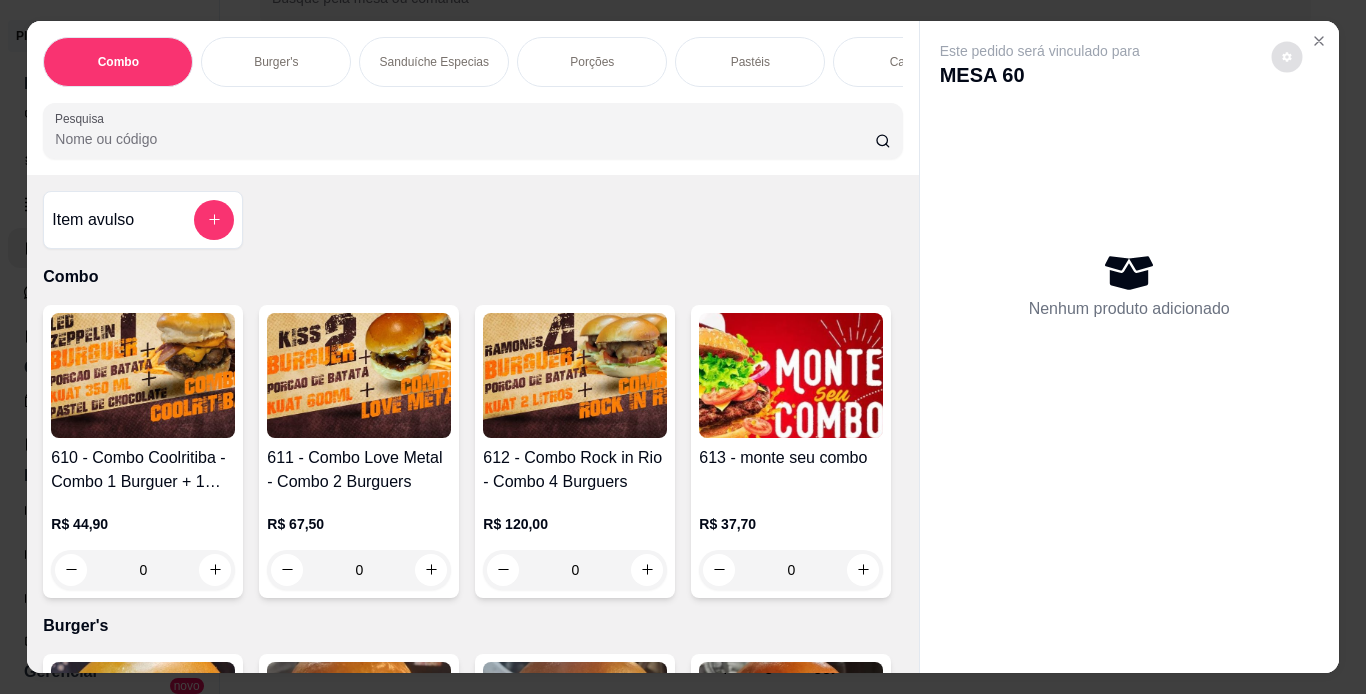 click on "Nenhum produto adicionado" at bounding box center [1129, 285] 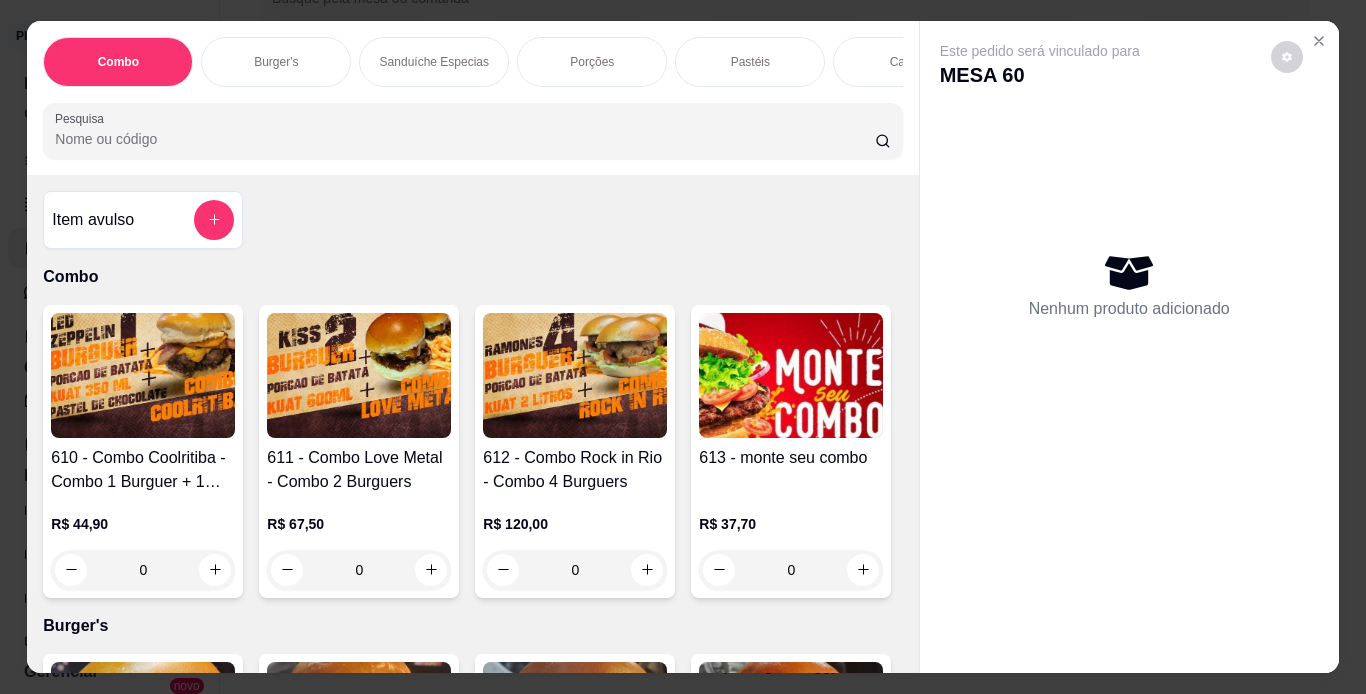 click on "Burger's" at bounding box center [276, 62] 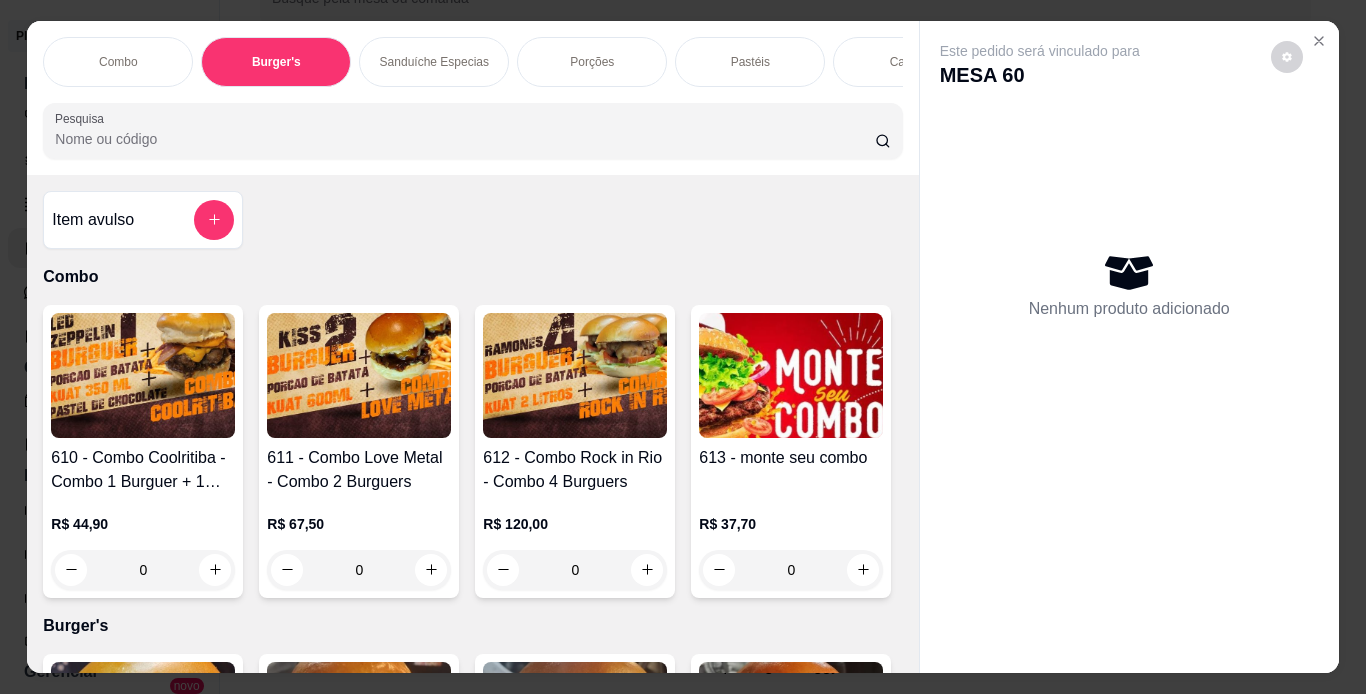 scroll, scrollTop: 724, scrollLeft: 0, axis: vertical 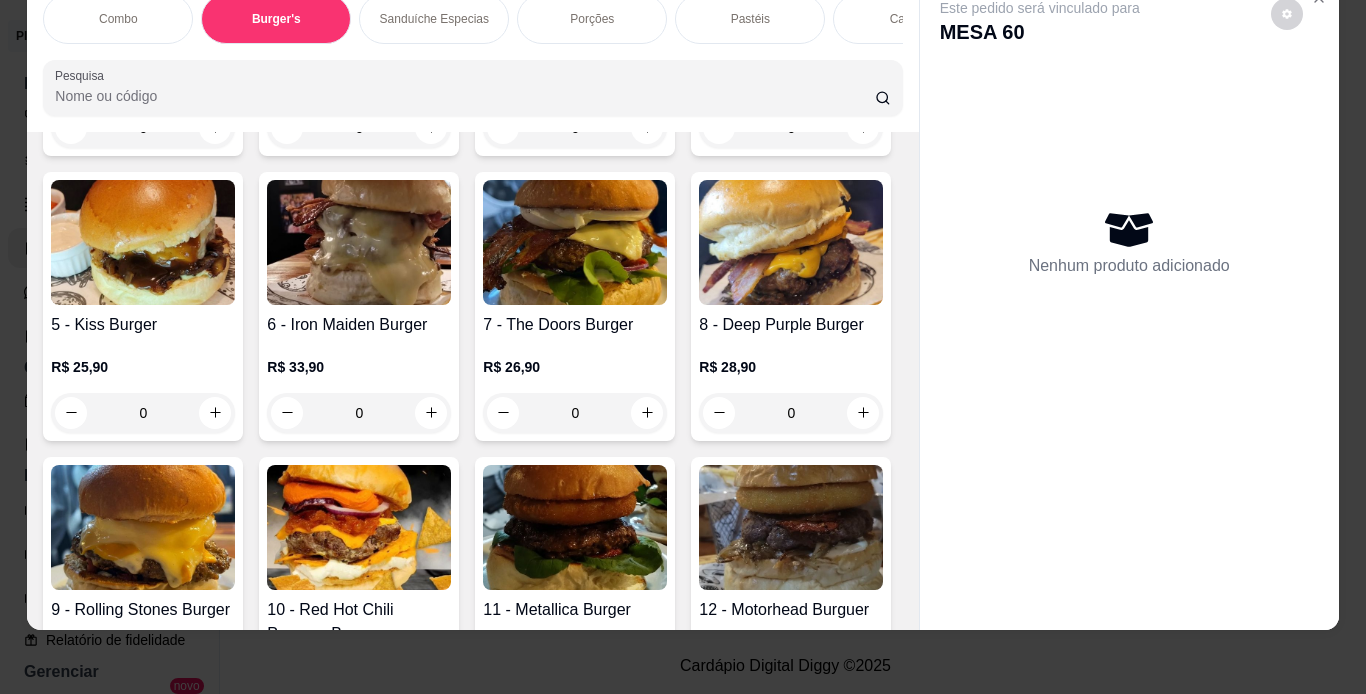 click at bounding box center [143, -43] 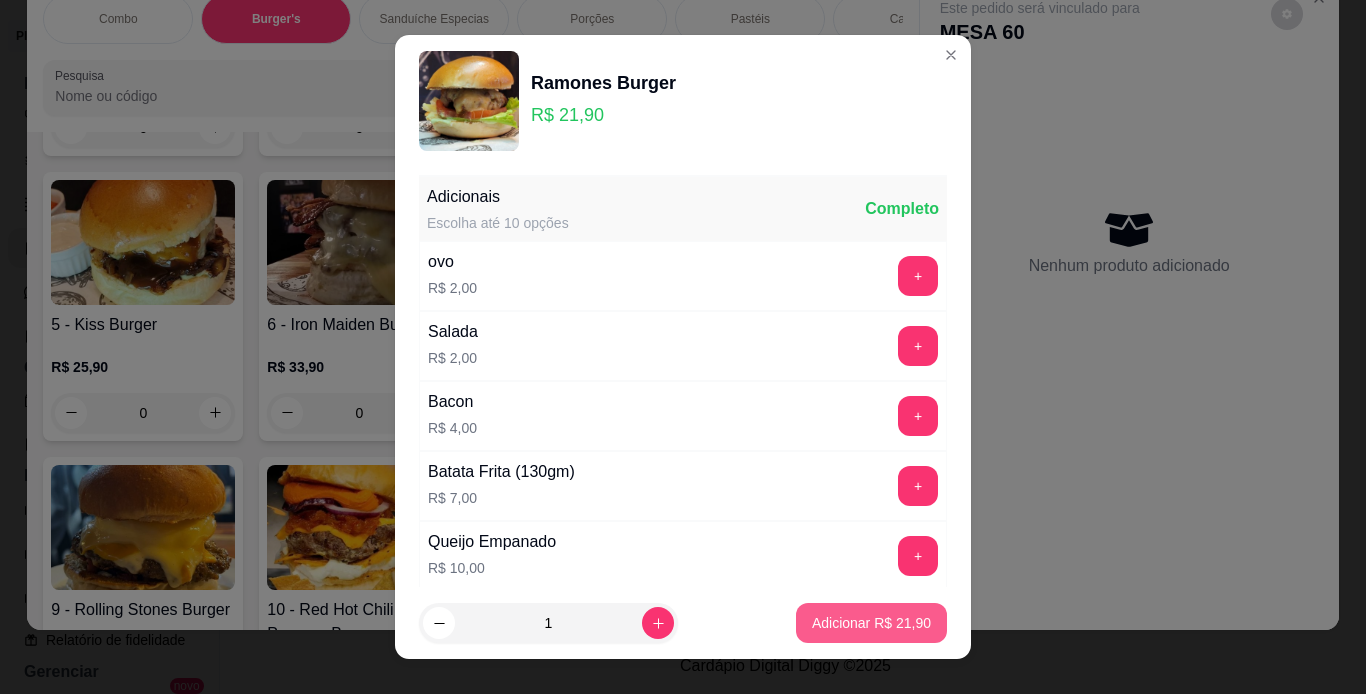 click on "Adicionar   R$ 21,90" at bounding box center [871, 623] 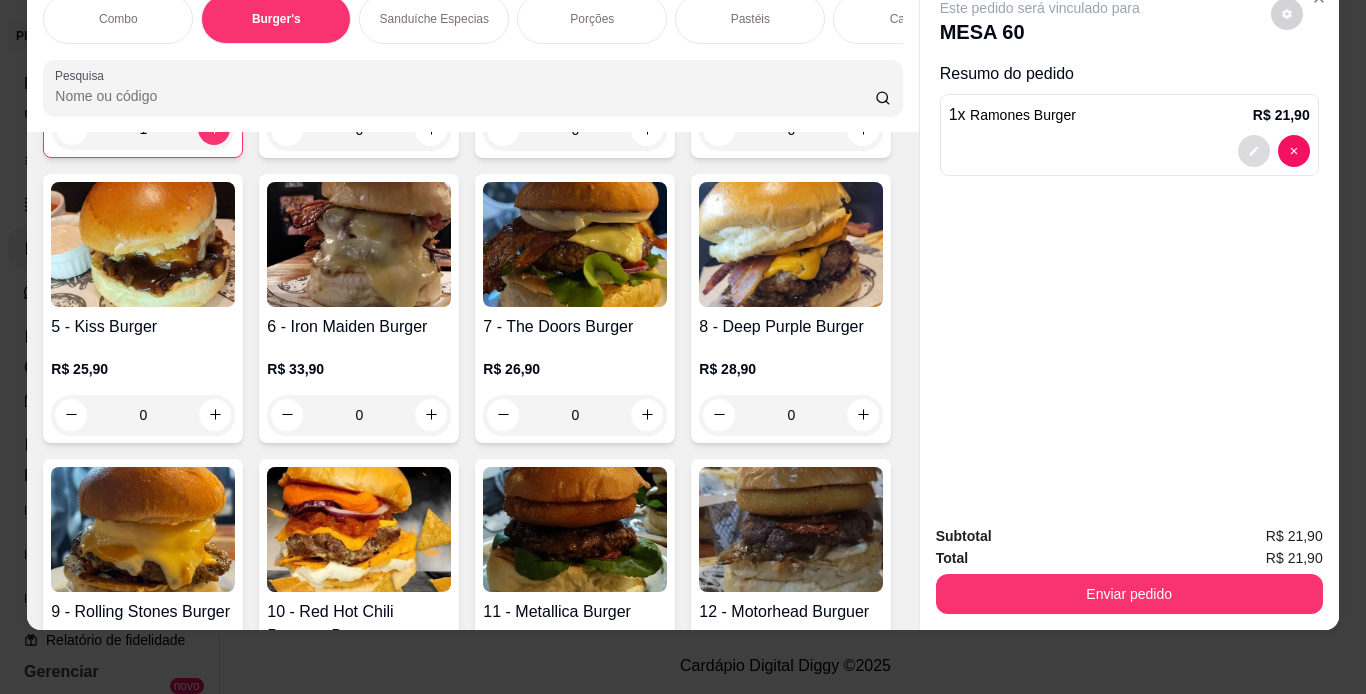 click at bounding box center (1254, 151) 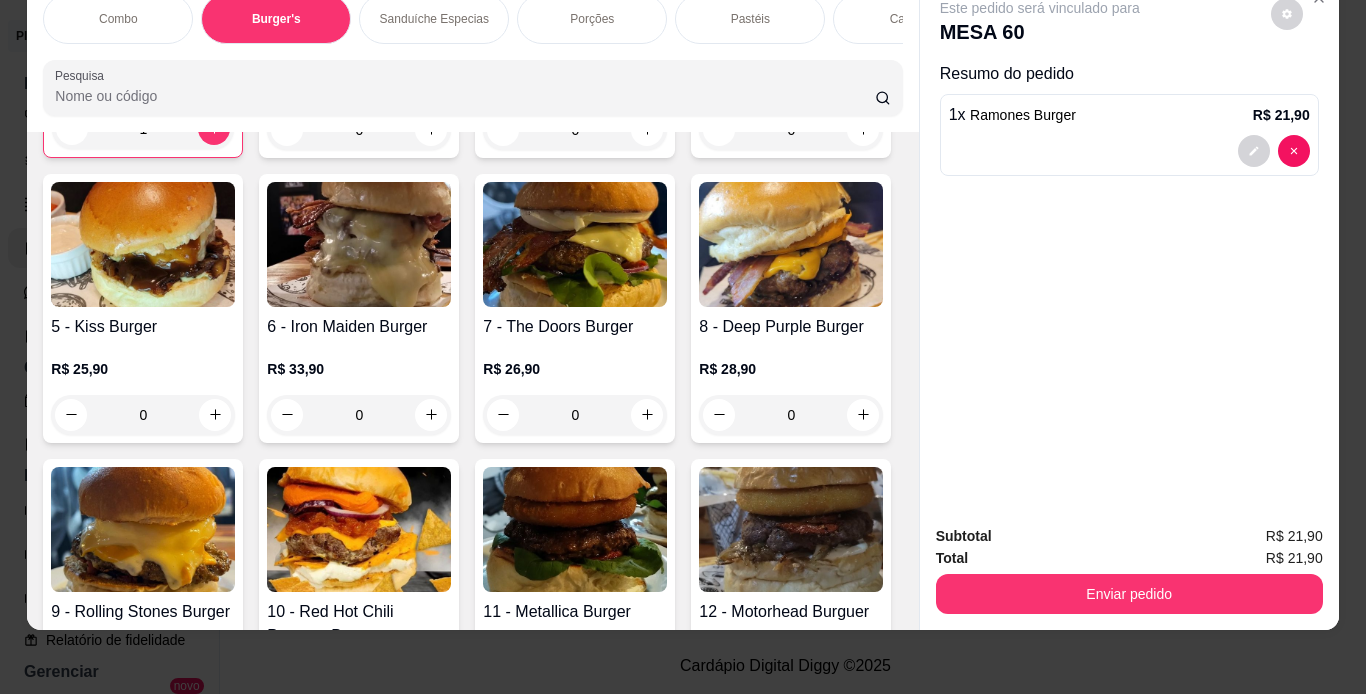 click on "Subtotal R$ 21,90 Total R$ 21,90 Enviar pedido" at bounding box center (1129, 569) 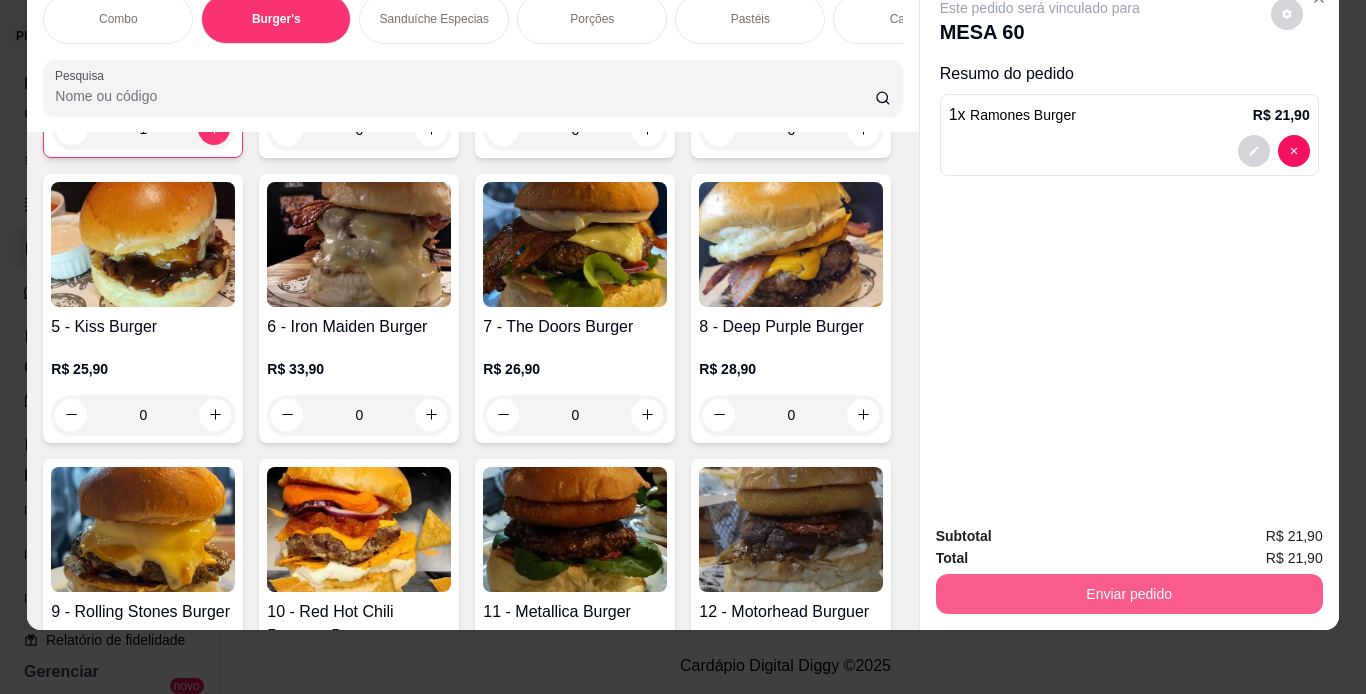 click on "Enviar pedido" at bounding box center [1129, 594] 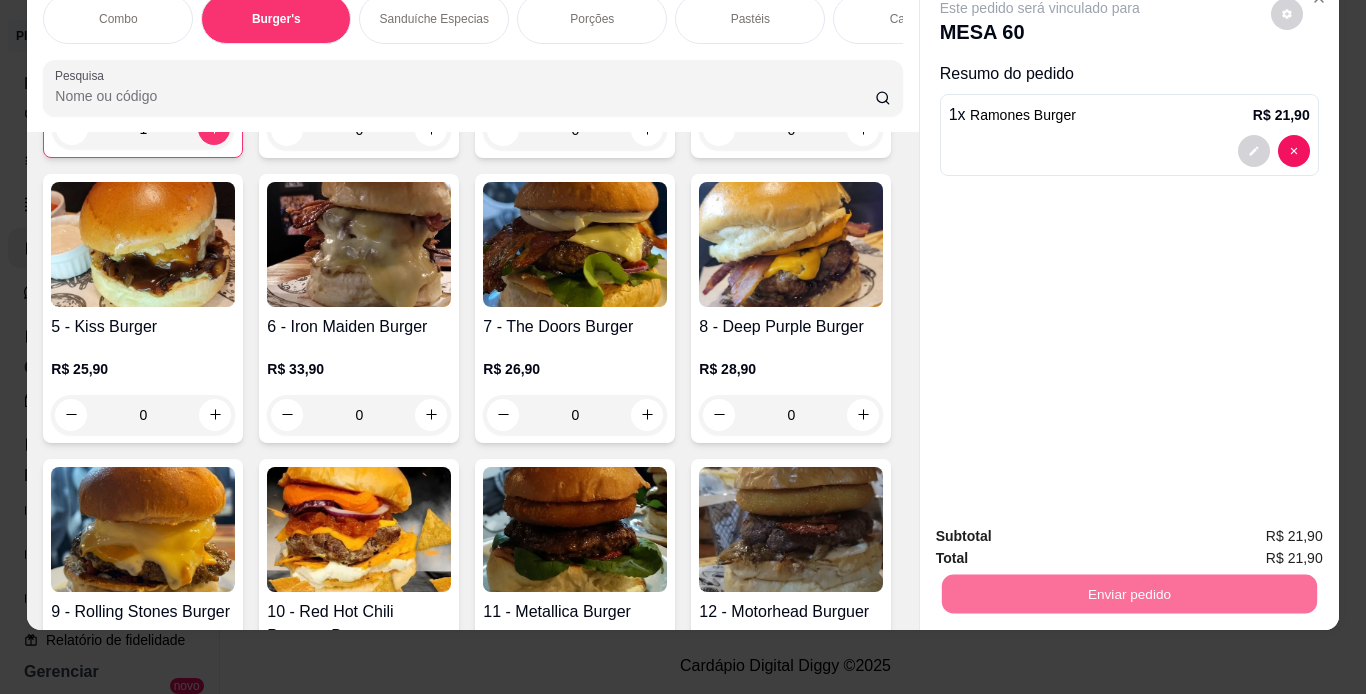 click on "Não registrar e enviar pedido" at bounding box center (1063, 530) 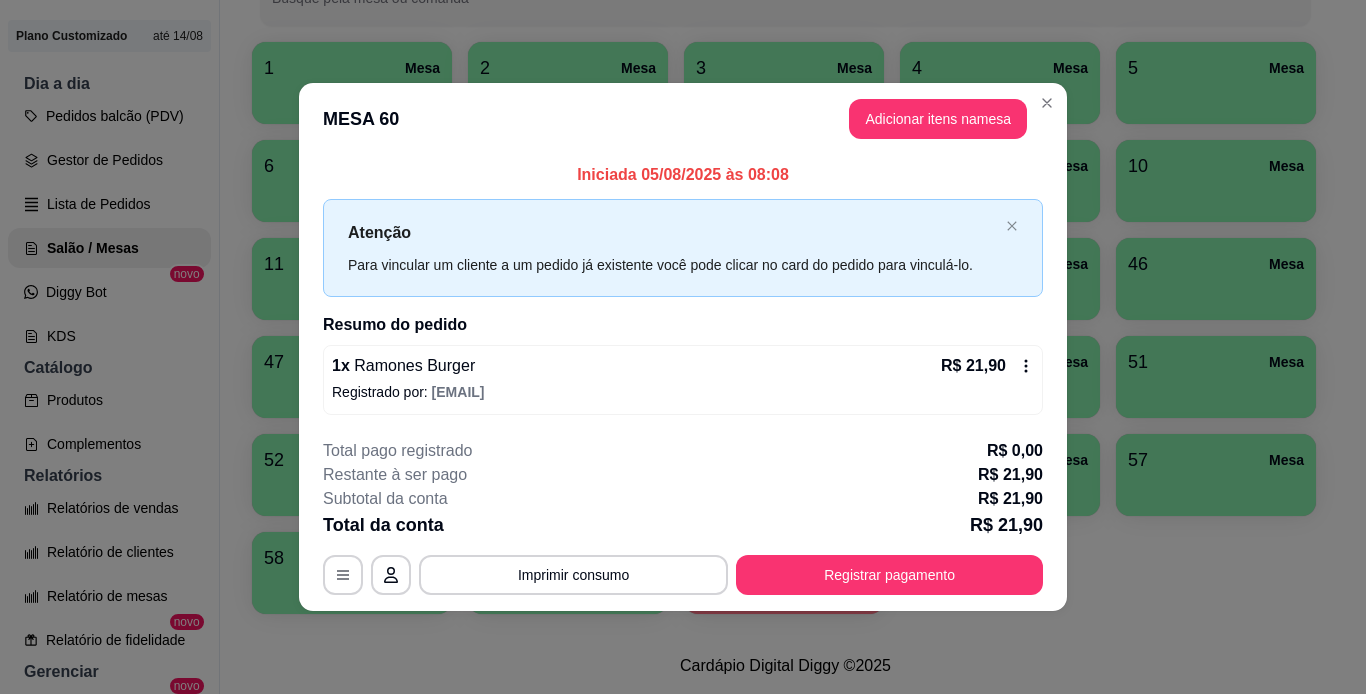 click 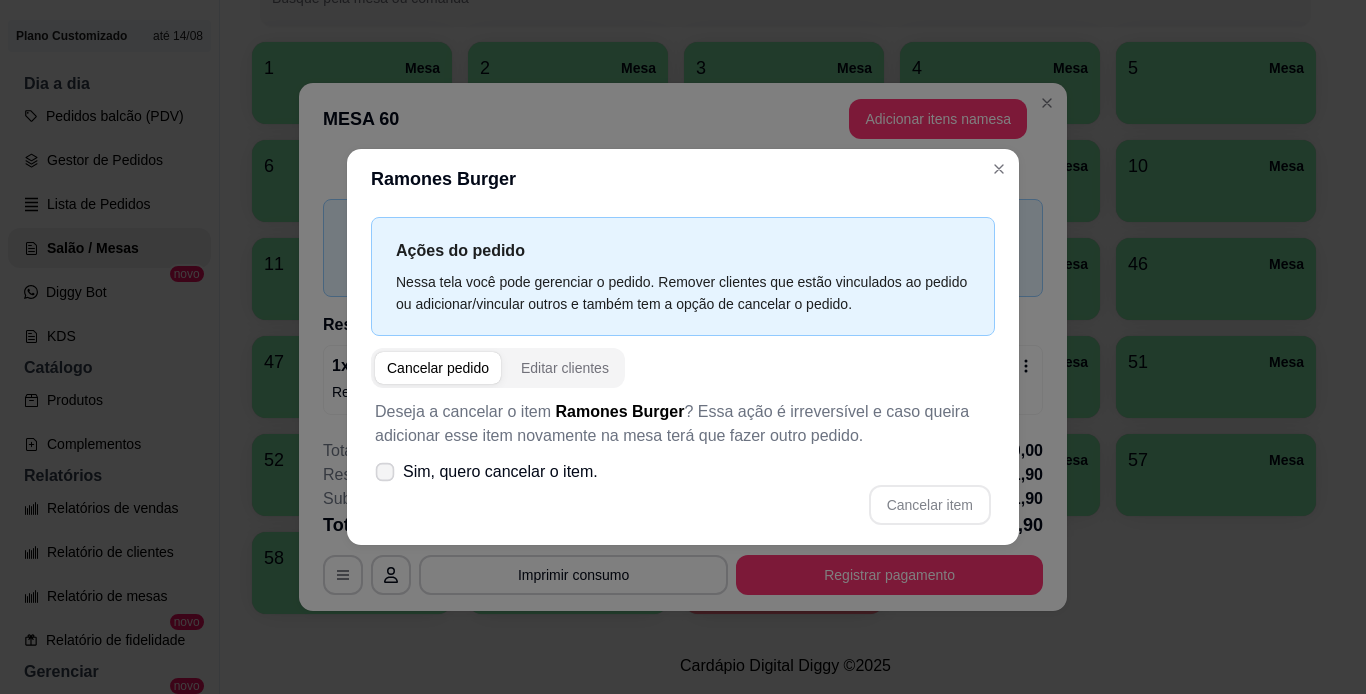 click on "Sim, quero cancelar o item." at bounding box center [500, 472] 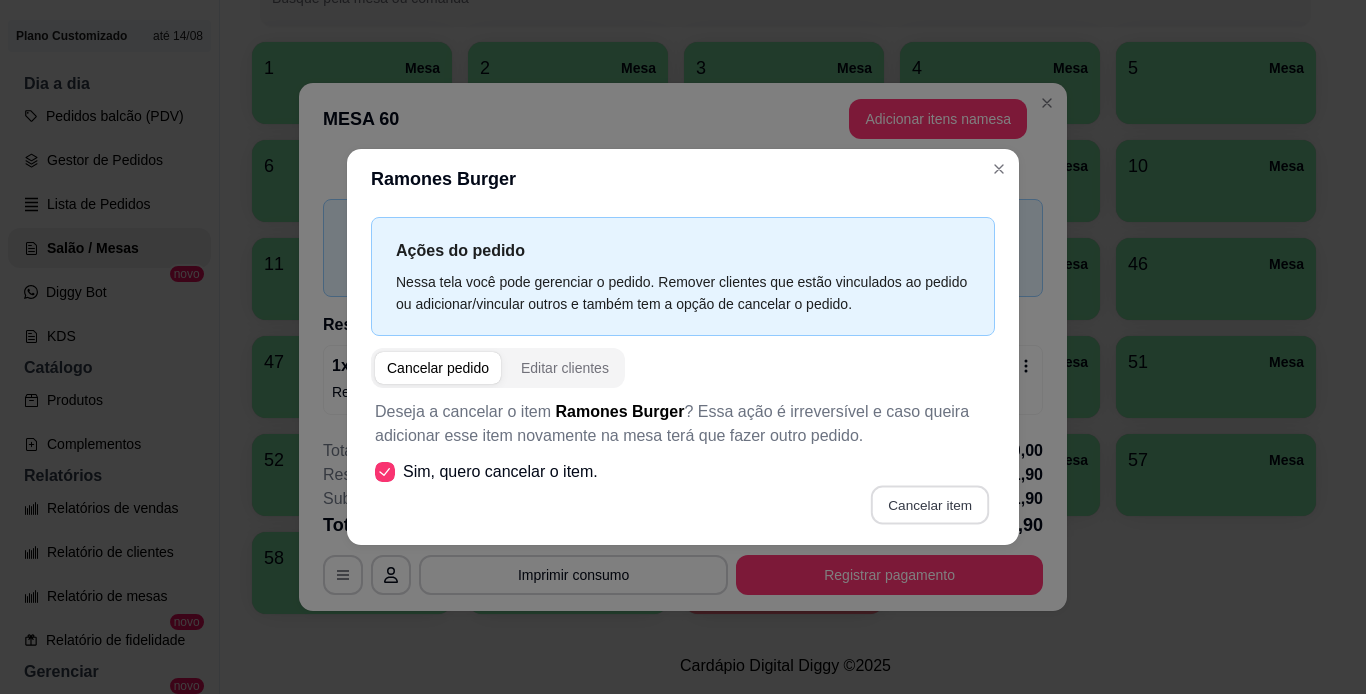click on "Cancelar item" at bounding box center (929, 505) 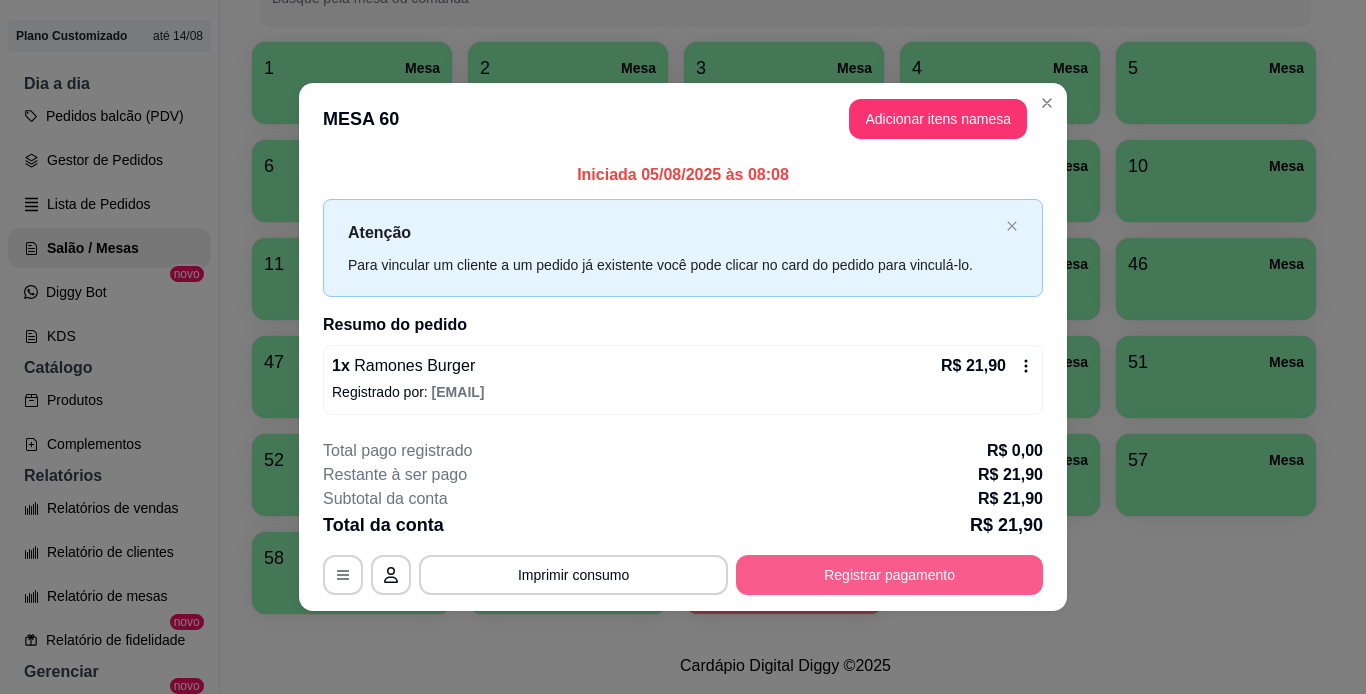 click on "Registrar pagamento" at bounding box center (889, 575) 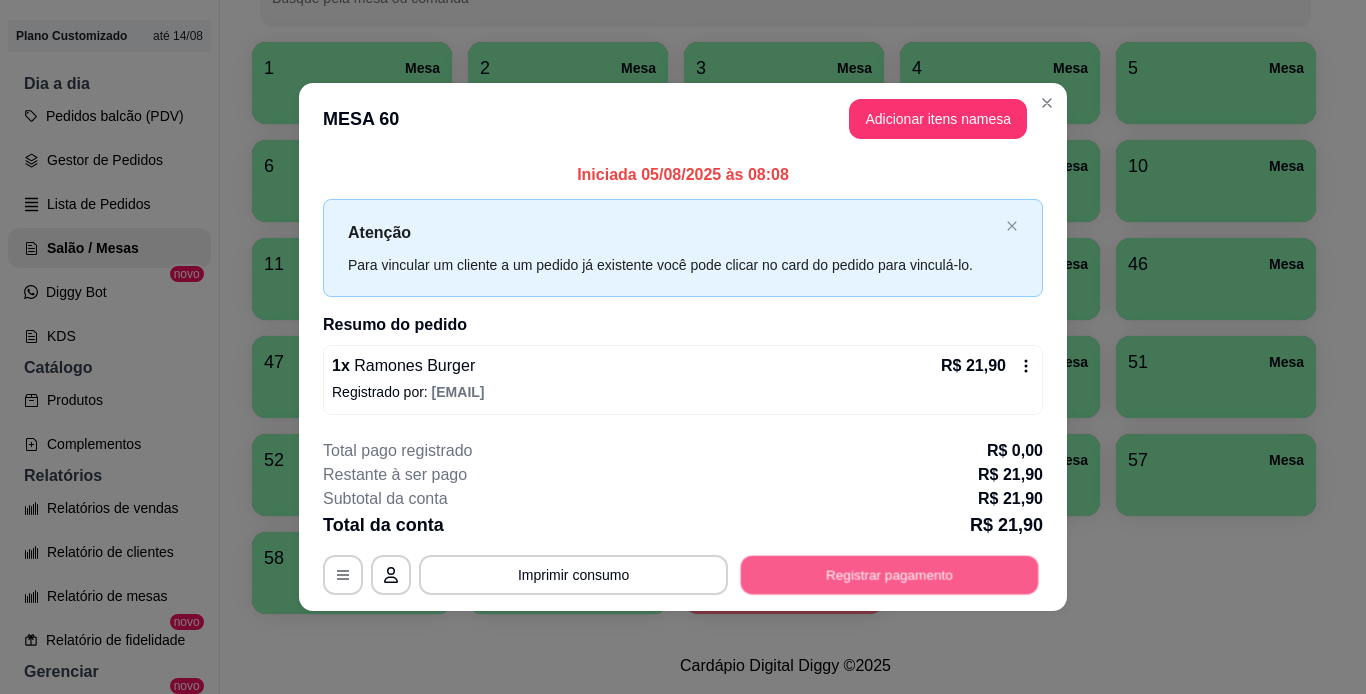 click on "Registrar pagamento" at bounding box center (890, 574) 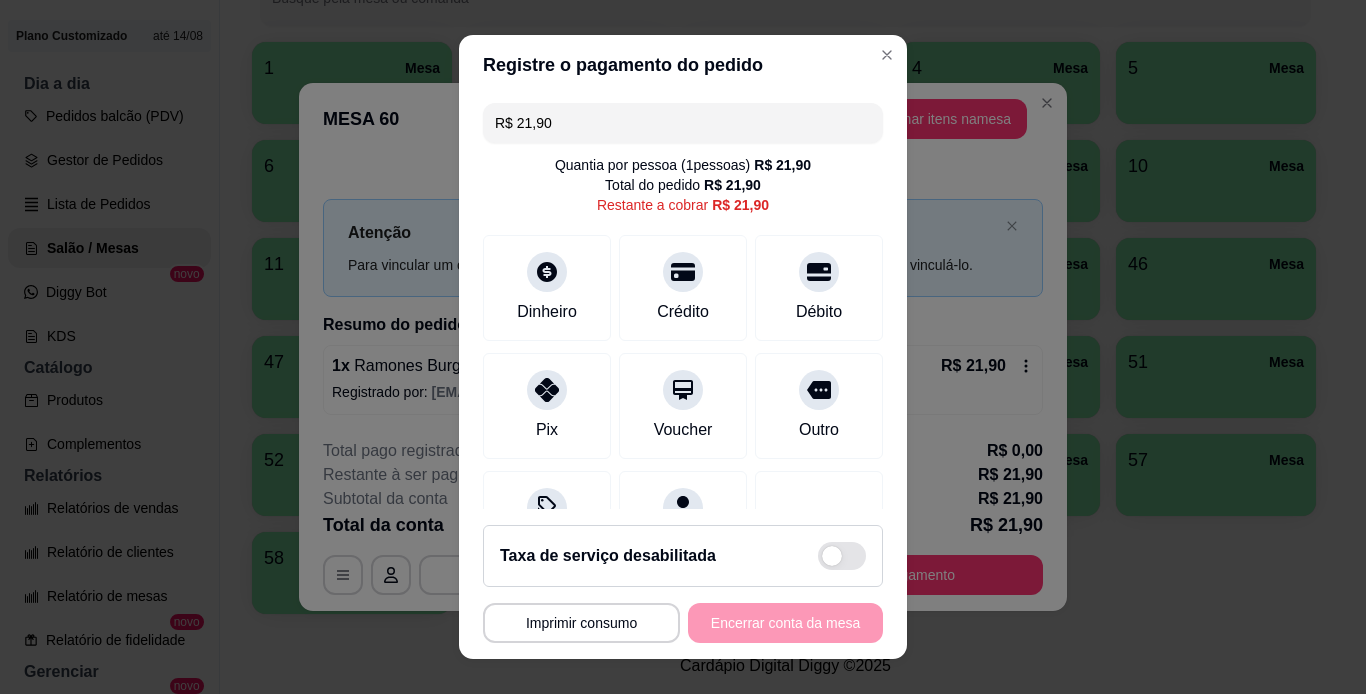type on "R$ 0,00" 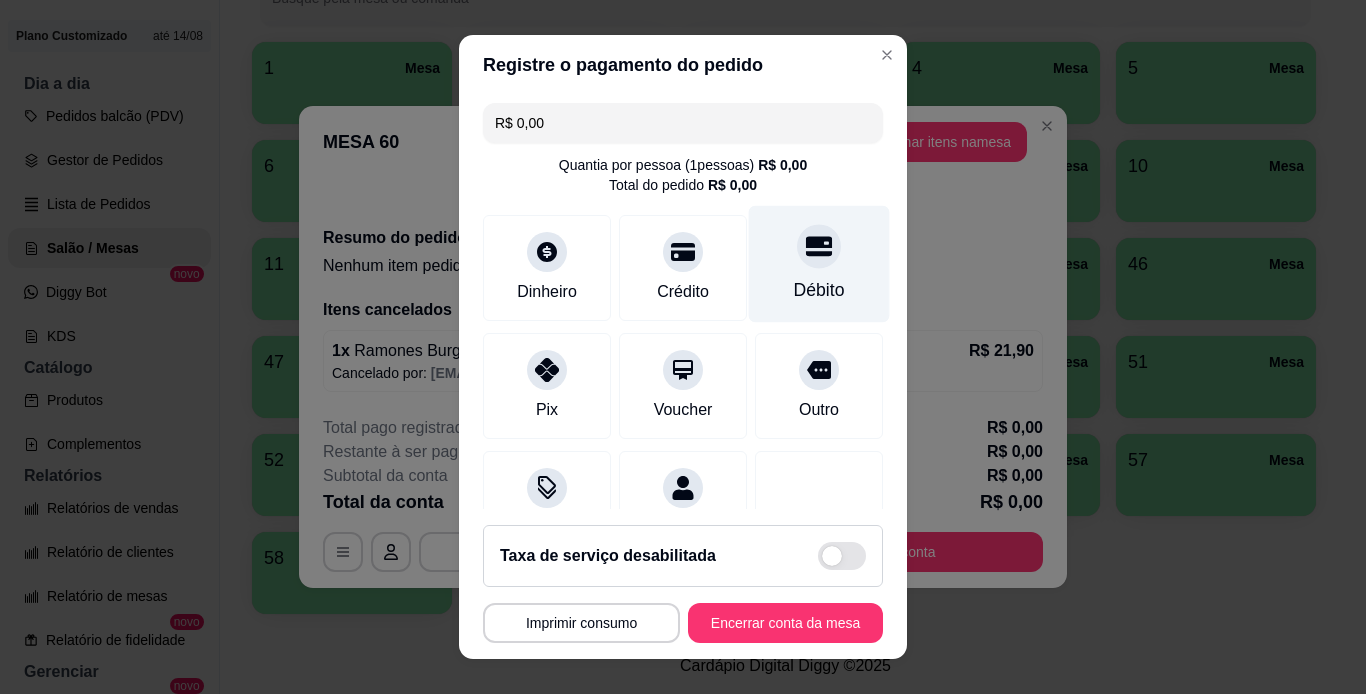 click on "Débito" at bounding box center (819, 290) 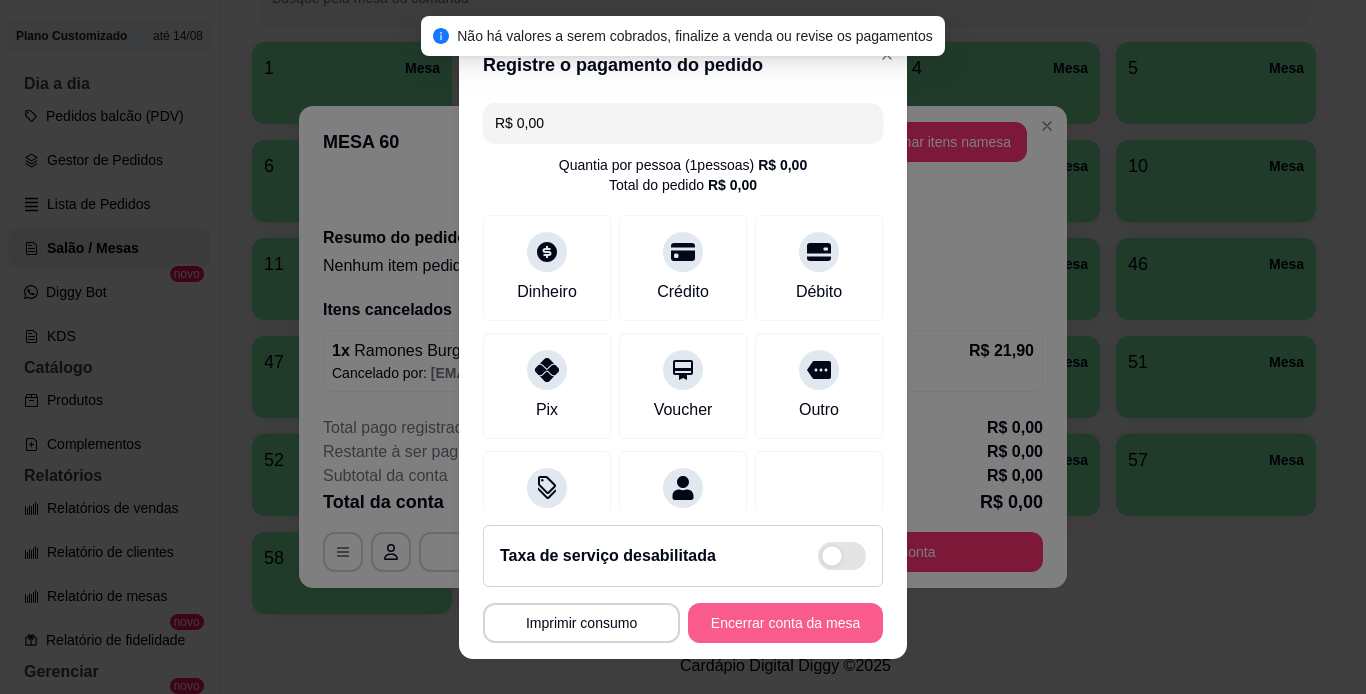click on "Encerrar conta da mesa" at bounding box center (785, 623) 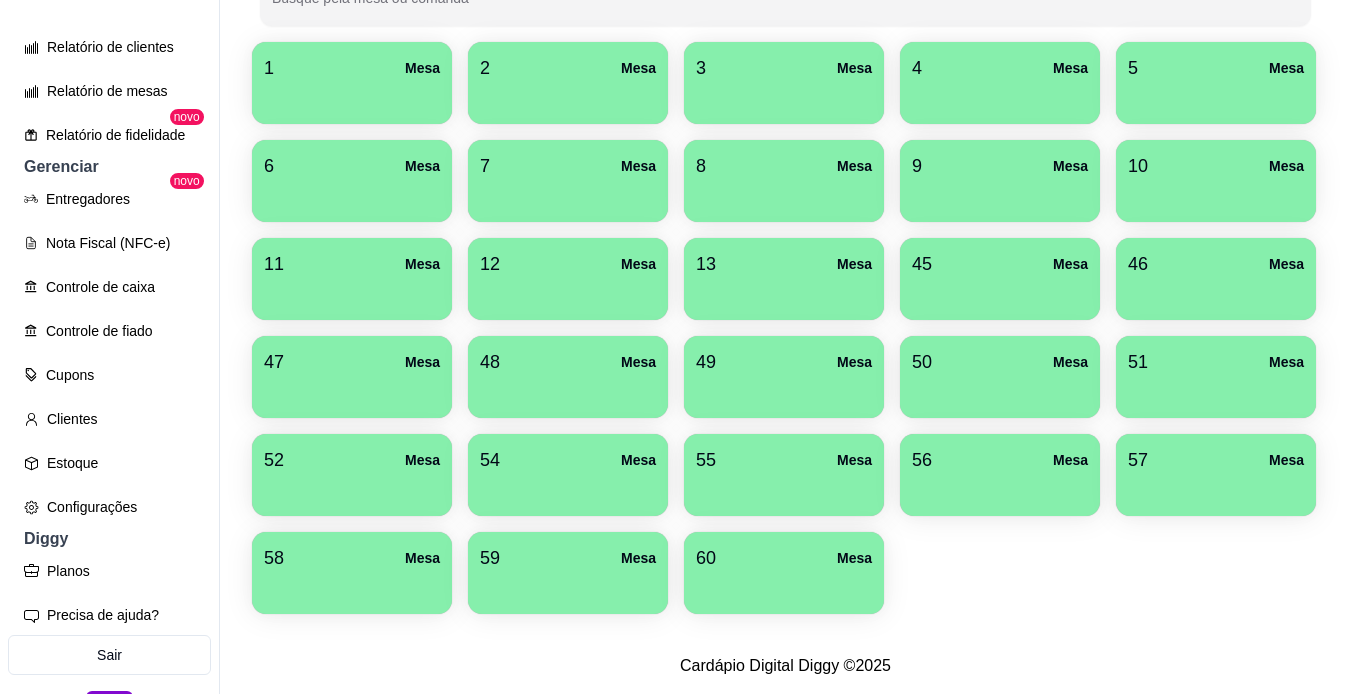 scroll, scrollTop: 720, scrollLeft: 0, axis: vertical 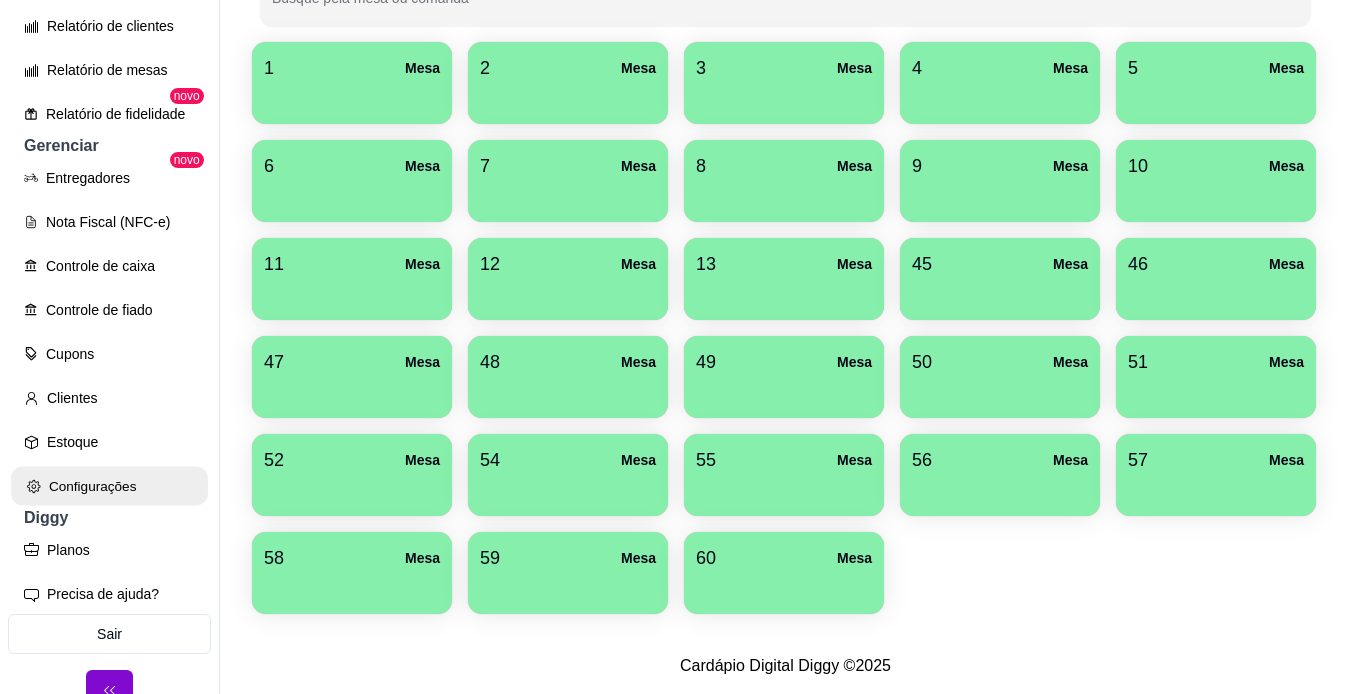 click on "Configurações" at bounding box center [109, 486] 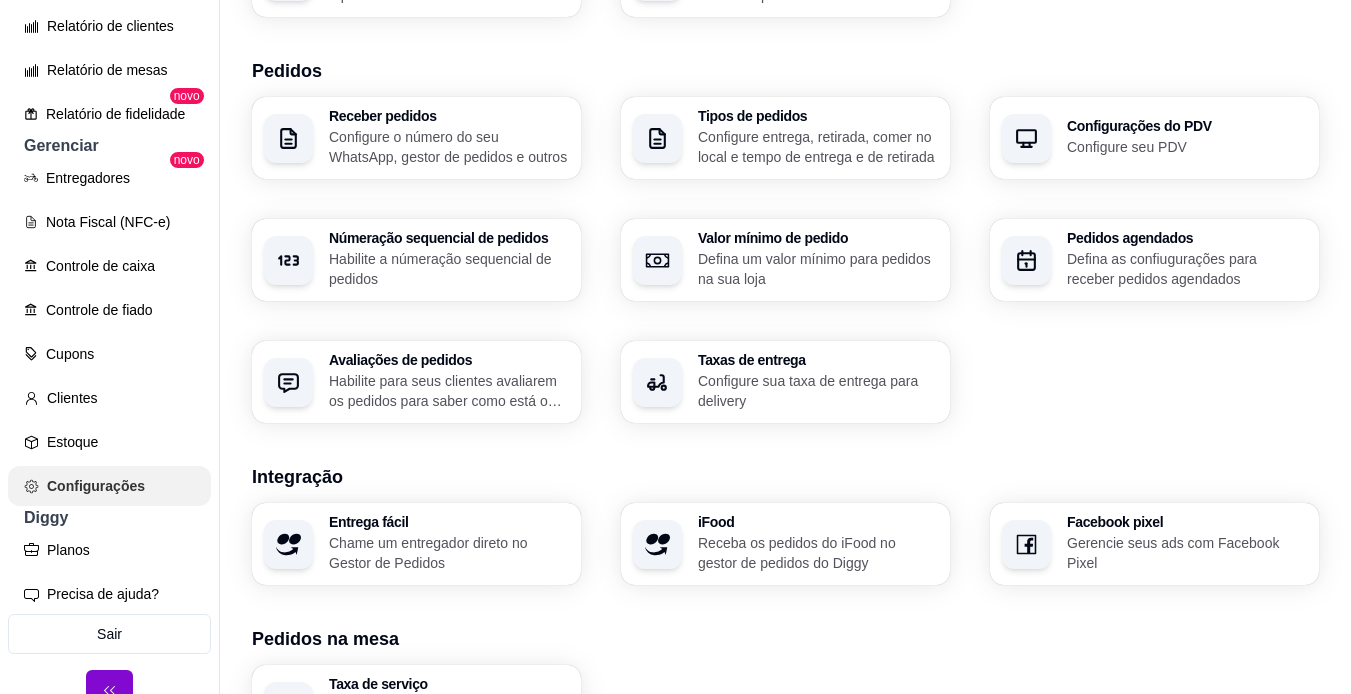 scroll, scrollTop: 0, scrollLeft: 0, axis: both 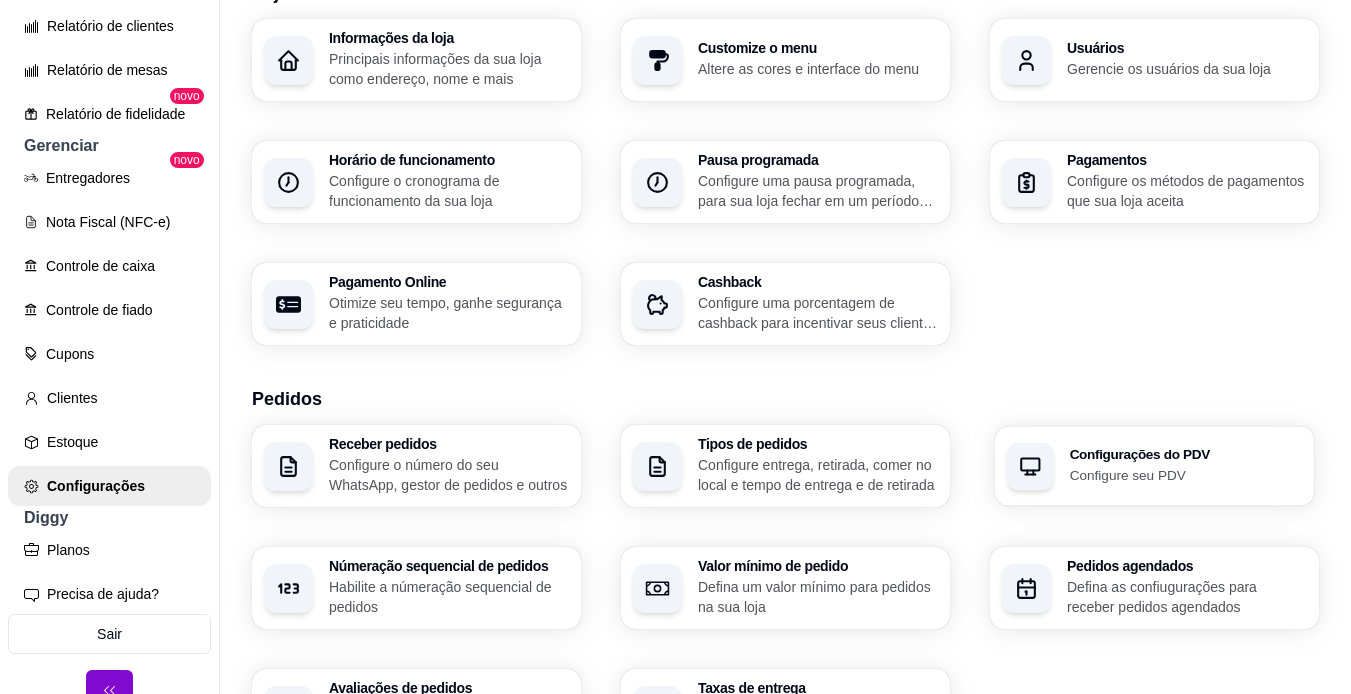 click on "Configurações do PDV" at bounding box center (1186, 455) 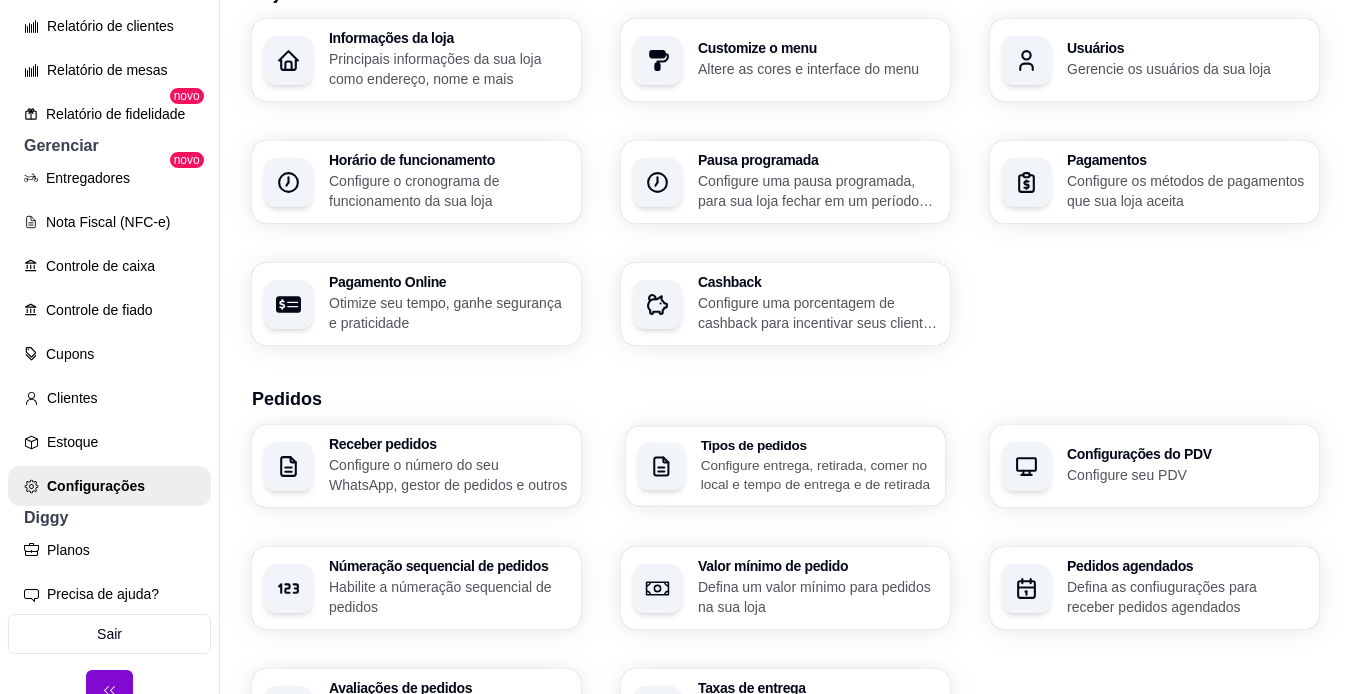 click on "Configure entrega, retirada, comer no local e tempo de entrega e de retirada" at bounding box center [817, 474] 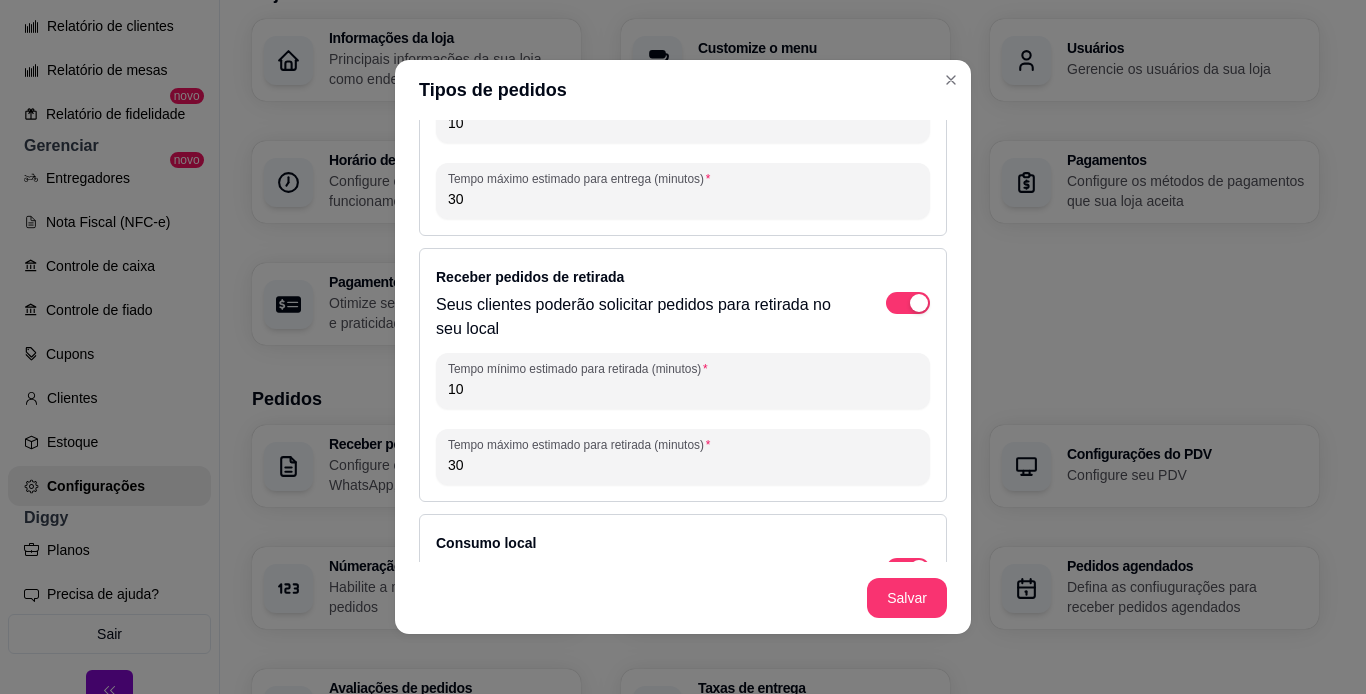 scroll, scrollTop: 192, scrollLeft: 0, axis: vertical 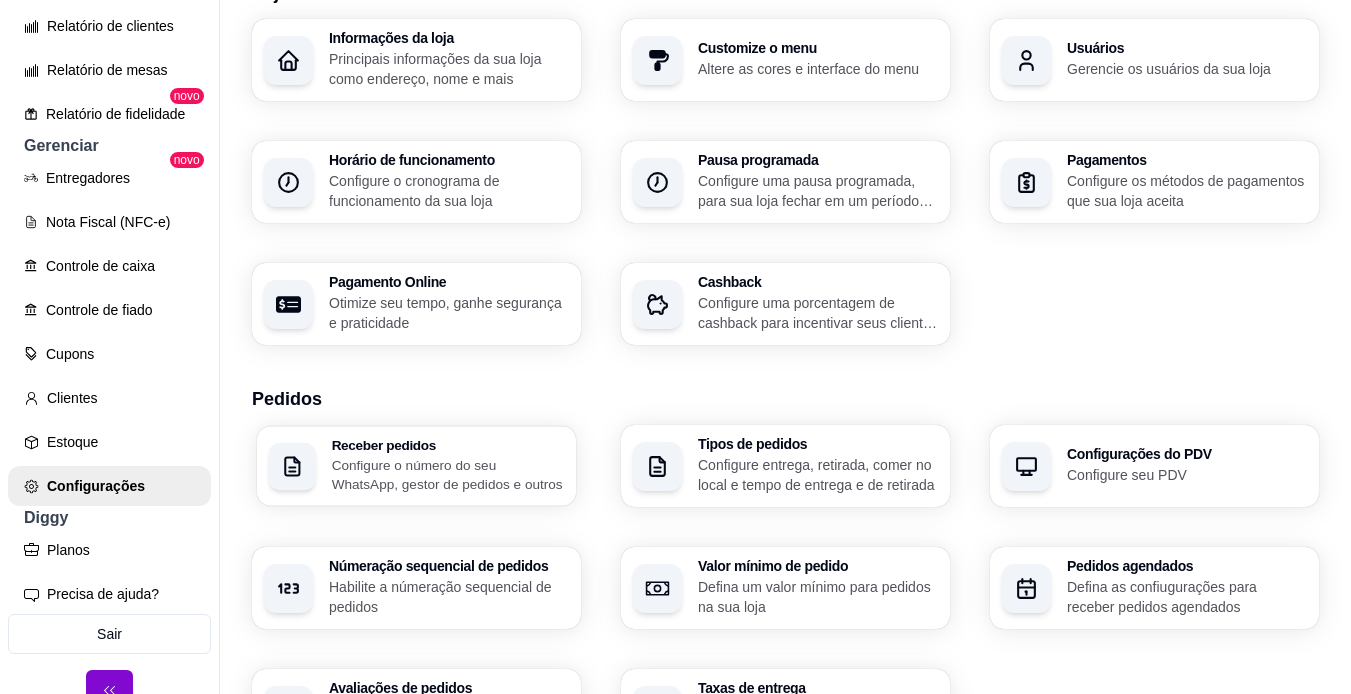 click on "Configure o número do seu WhatsApp, gestor de pedidos e outros" at bounding box center [448, 474] 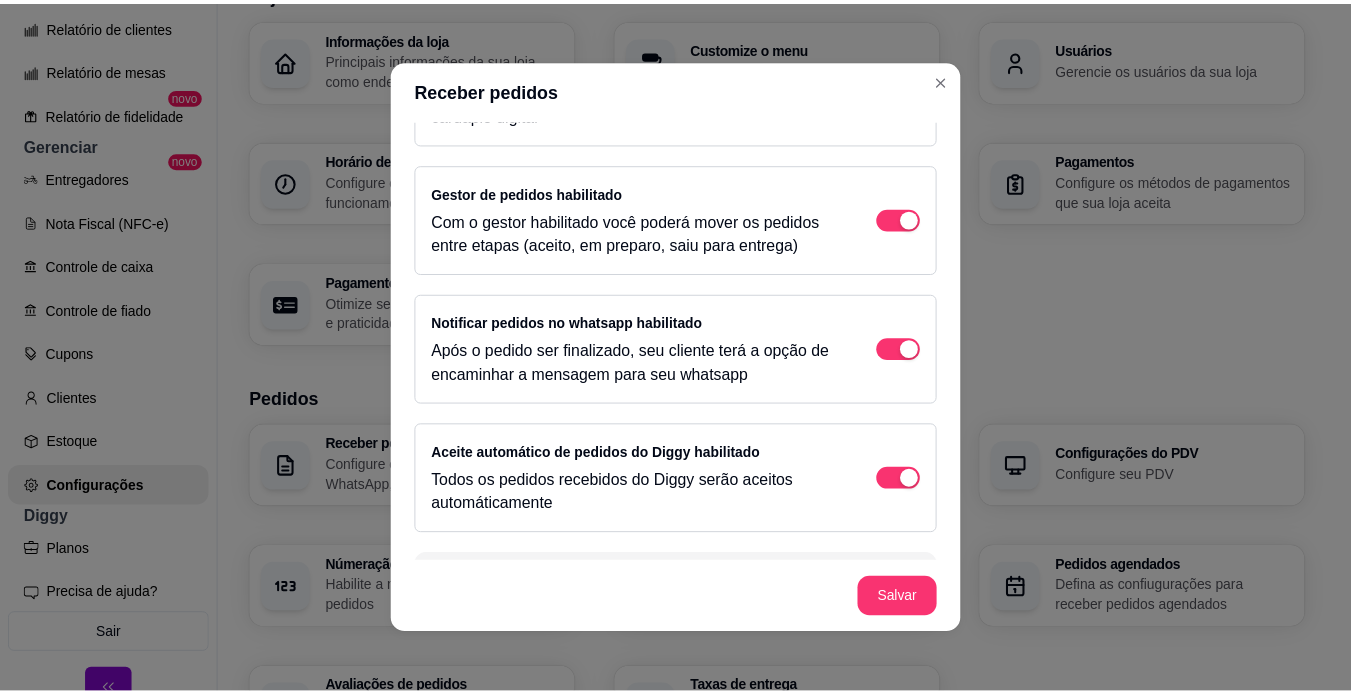 scroll, scrollTop: 150, scrollLeft: 0, axis: vertical 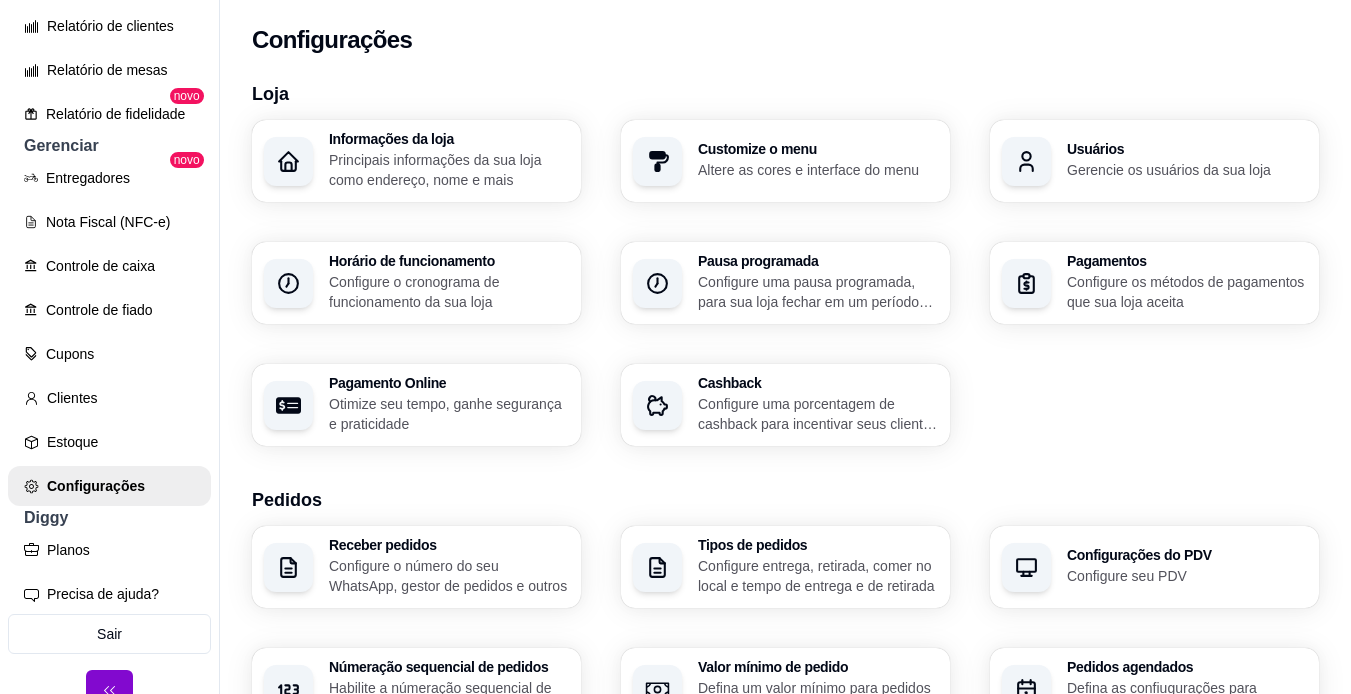 click on "Loja Informações da loja Principais informações da sua loja como endereço, nome e mais Customize o menu Altere as cores e interface do menu Usuários Gerencie os usuários da sua loja Horário de funcionamento Configure o cronograma de funcionamento da sua loja Pausa programada Configure uma pausa programada, para sua loja fechar em um período específico Pagamentos Configure os métodos de pagamentos que sua loja aceita Pagamento Online Otimize seu tempo, ganhe segurança e praticidade Cashback Configure uma porcentagem de cashback para incentivar seus clientes a comprarem em sua loja Pedidos Receber pedidos Configure o número do seu WhatsApp, gestor de pedidos e outros Tipos de pedidos Configure entrega, retirada, comer no local e tempo de entrega e de retirada Configurações do PDV Configure seu PDV Númeração sequencial de pedidos Habilite a númeração sequencial de pedidos Valor mínimo de pedido Defina um valor mínimo para pedidos na sua loja Pedidos agendados Avaliações de pedidos iFood" at bounding box center (785, 704) 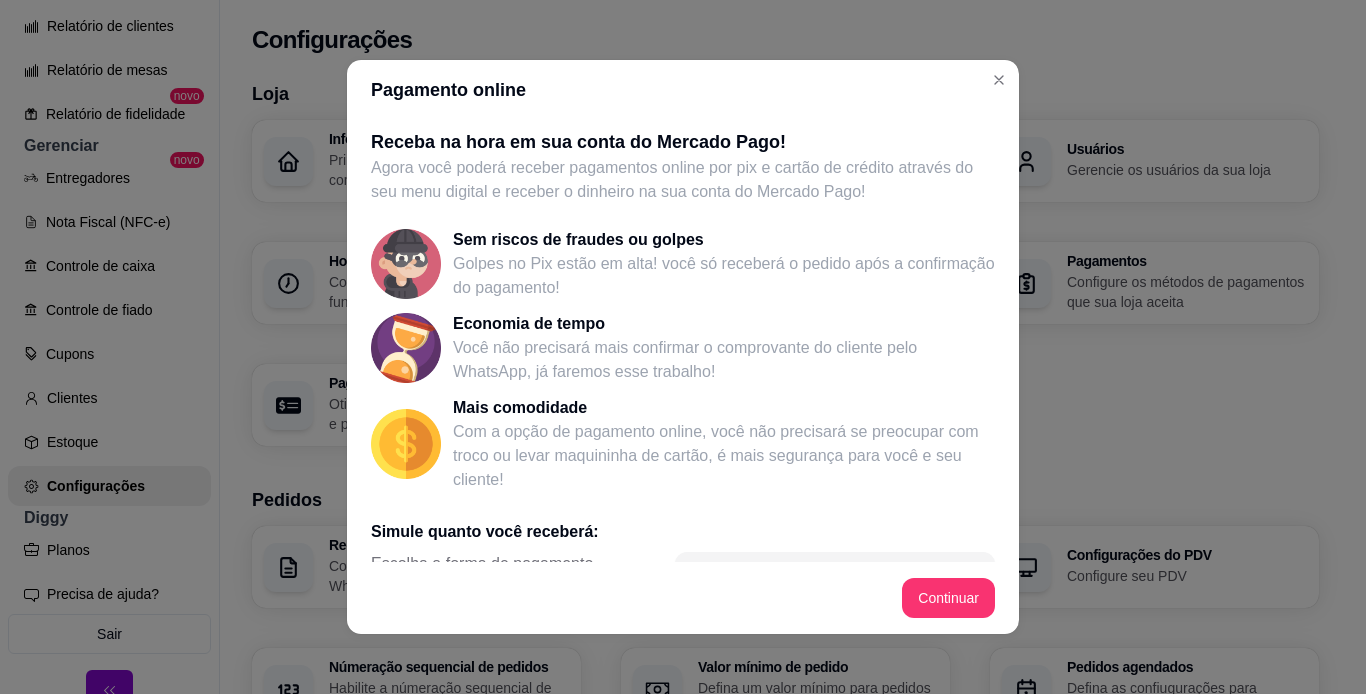 scroll, scrollTop: 363, scrollLeft: 0, axis: vertical 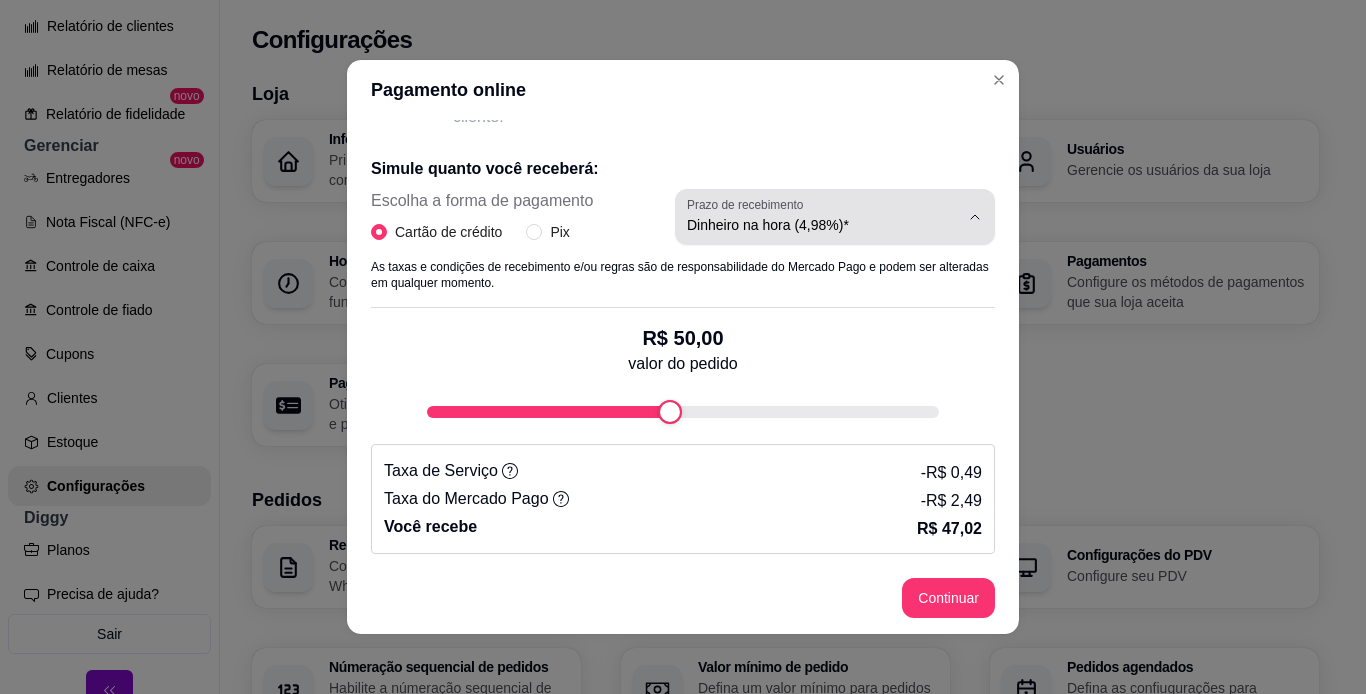click on "Dinheiro na hora (4,98%)*" at bounding box center [823, 225] 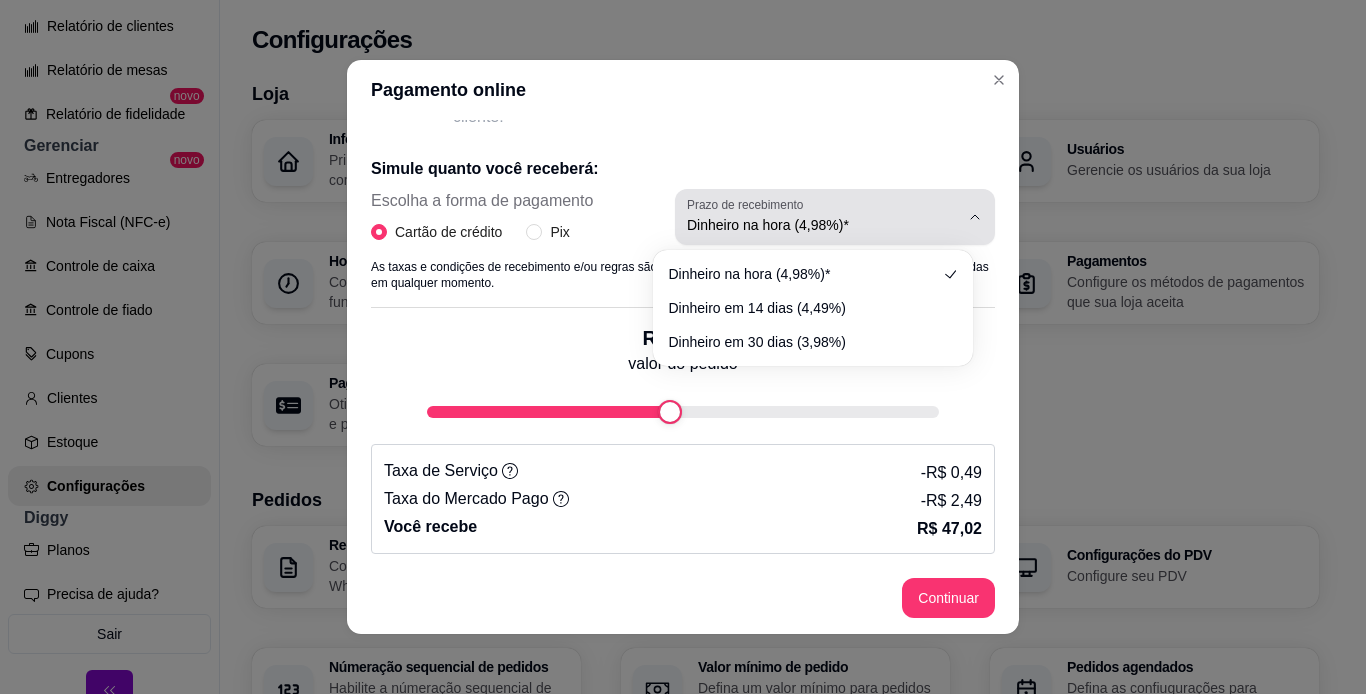 click on "Dinheiro na hora (4,98%)*" at bounding box center (823, 225) 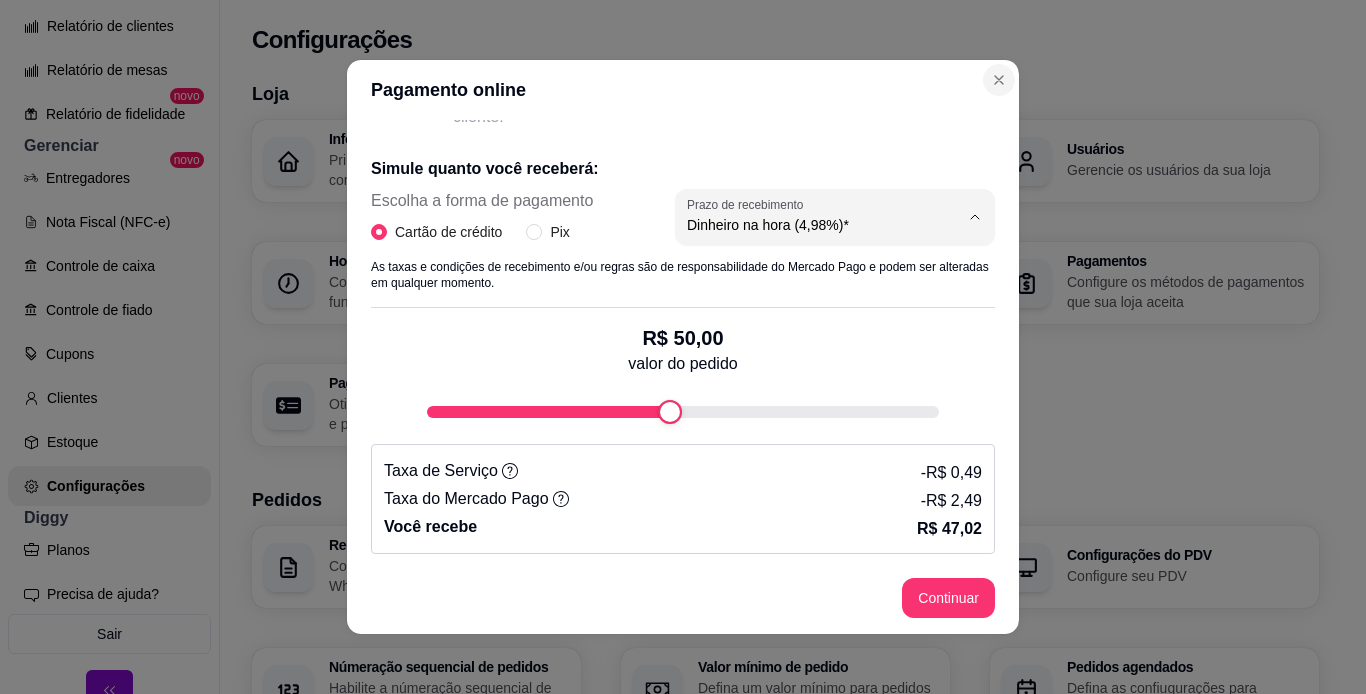 click at bounding box center (999, 80) 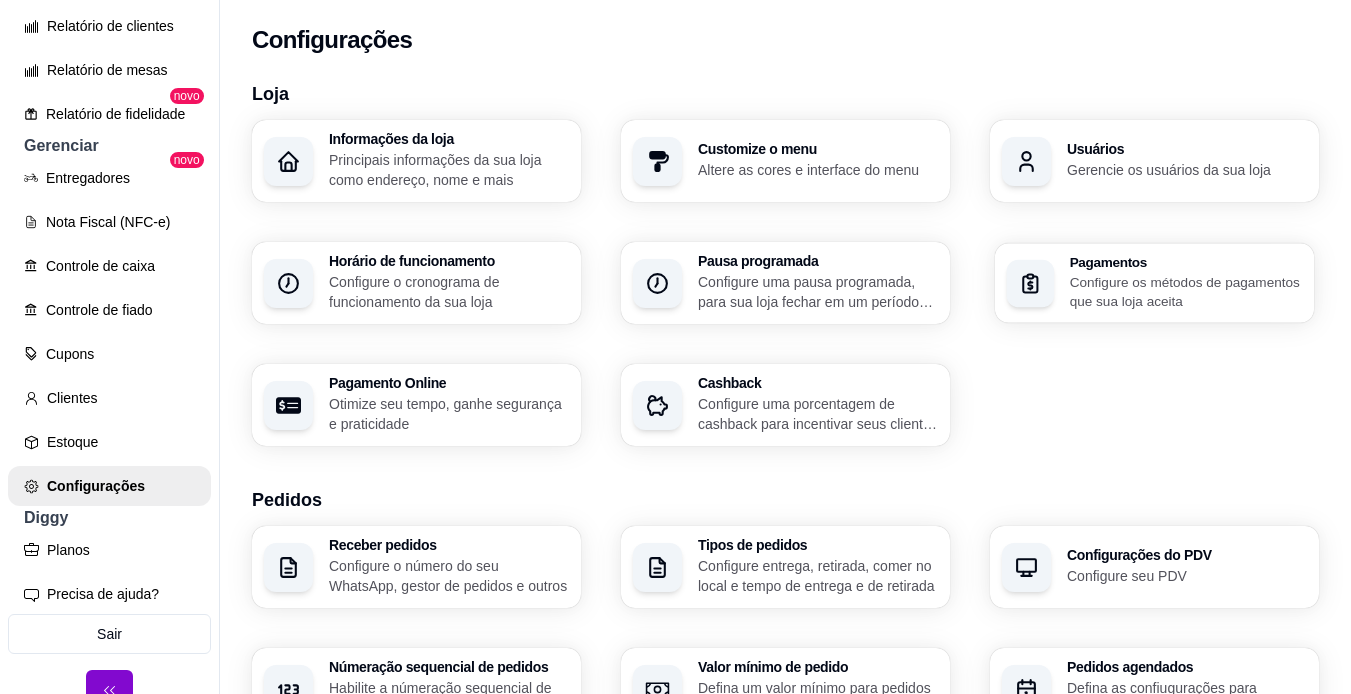 click on "Configure os métodos de pagamentos que sua loja aceita" at bounding box center [1186, 291] 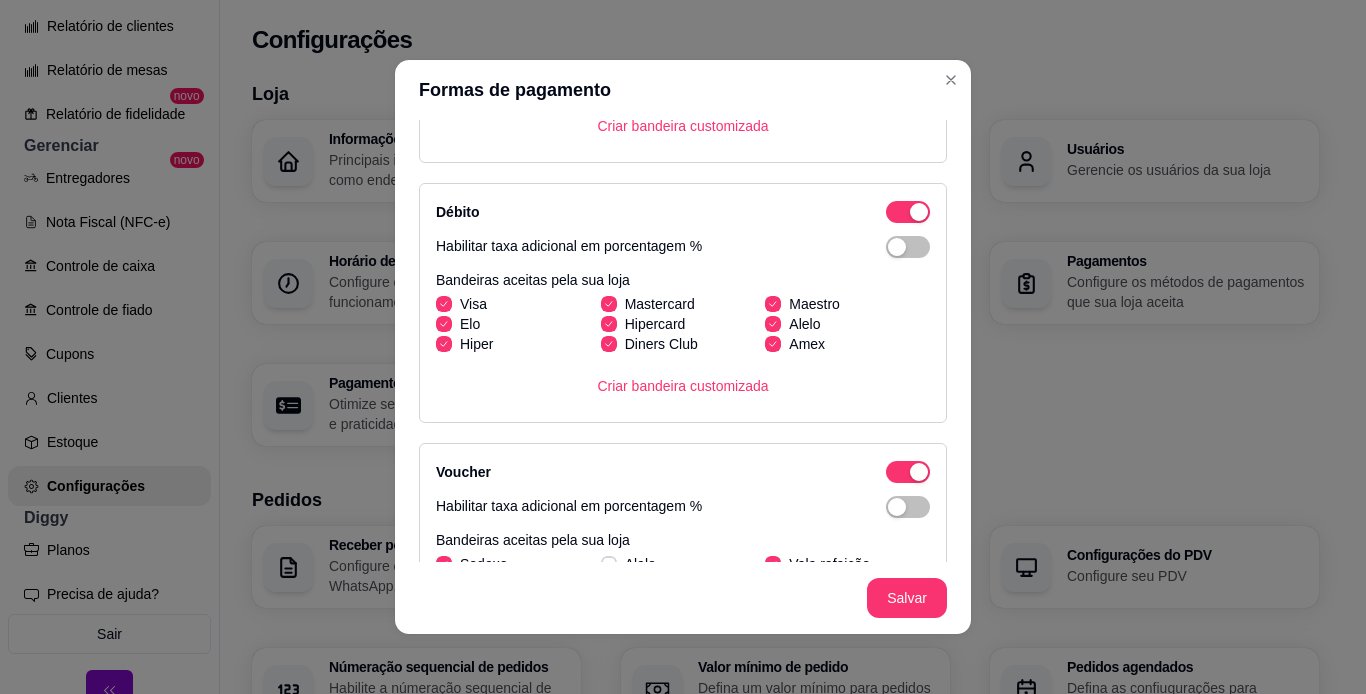 scroll, scrollTop: 748, scrollLeft: 0, axis: vertical 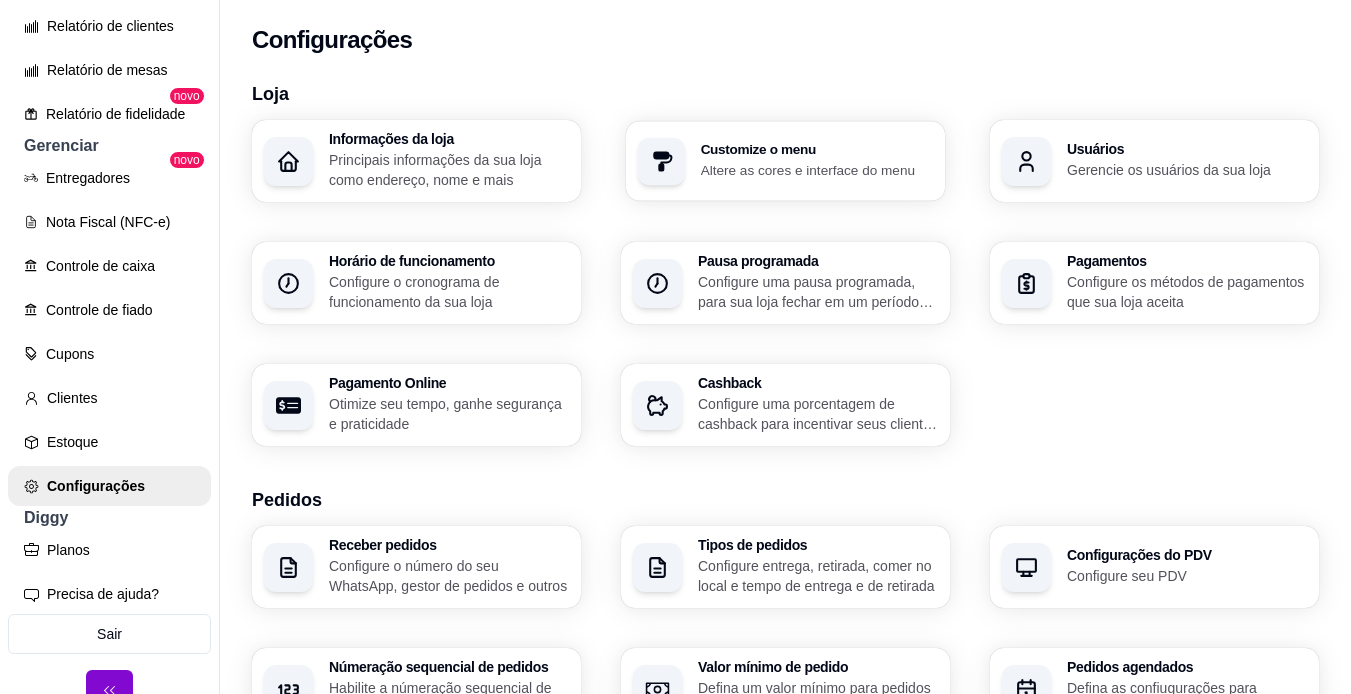 click on "Customize o menu" at bounding box center [817, 150] 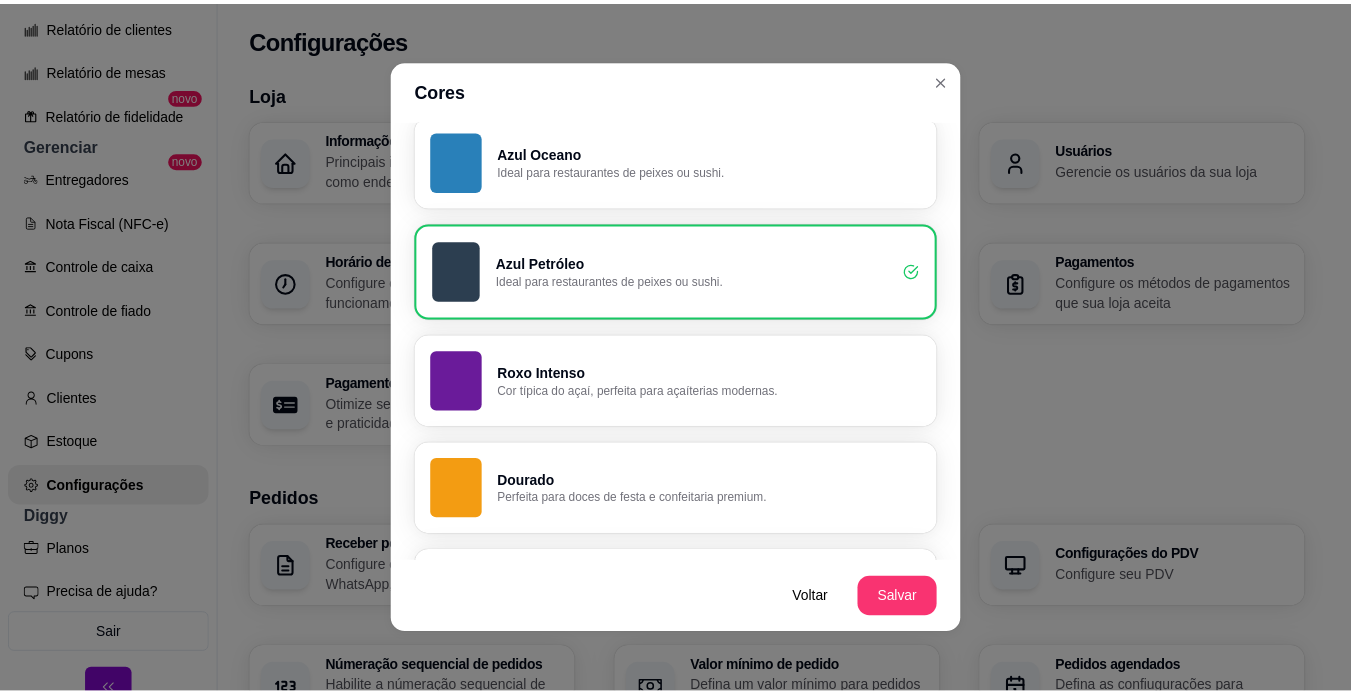 scroll, scrollTop: 968, scrollLeft: 0, axis: vertical 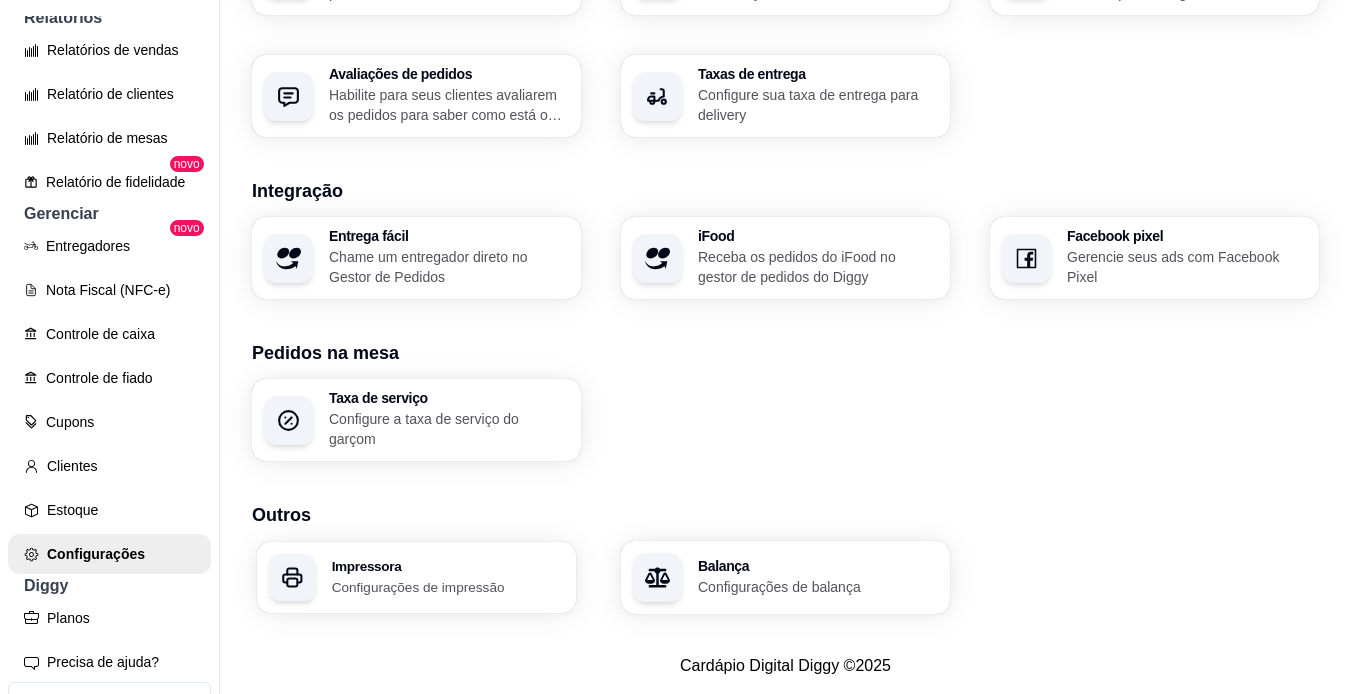 click on "Configurações de impressão" at bounding box center (448, 586) 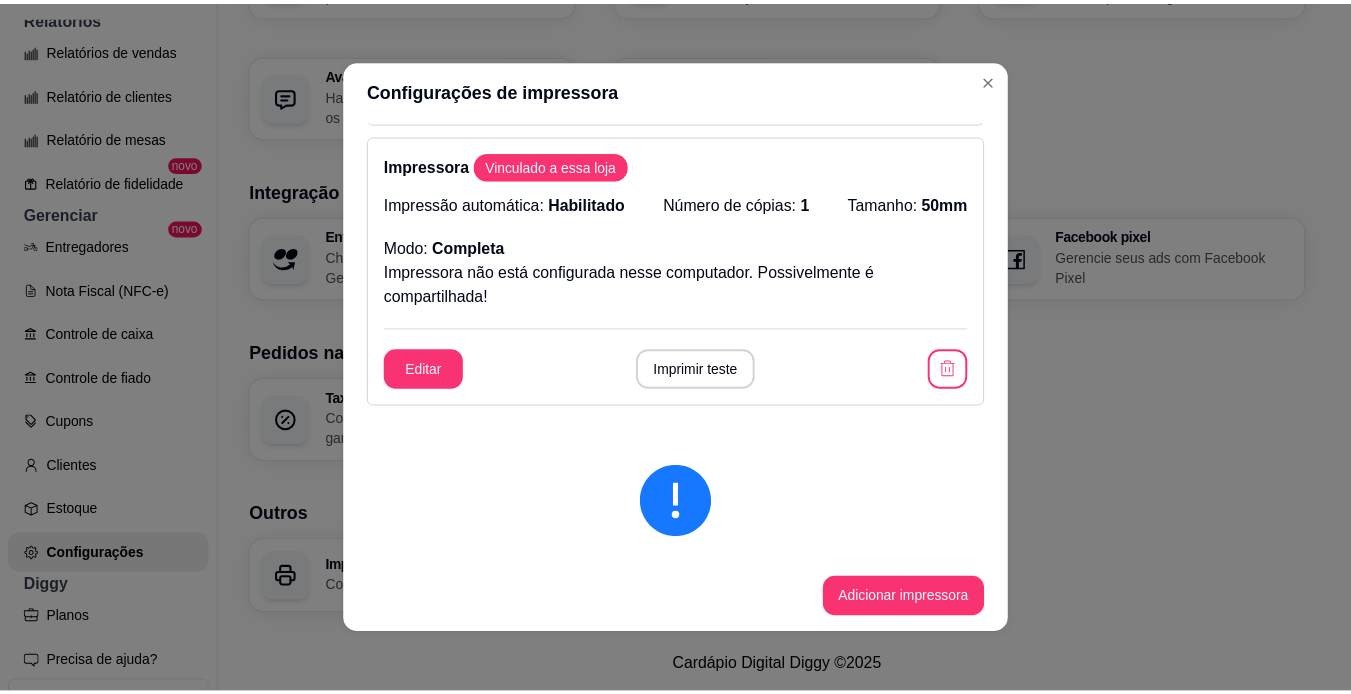 scroll, scrollTop: 515, scrollLeft: 0, axis: vertical 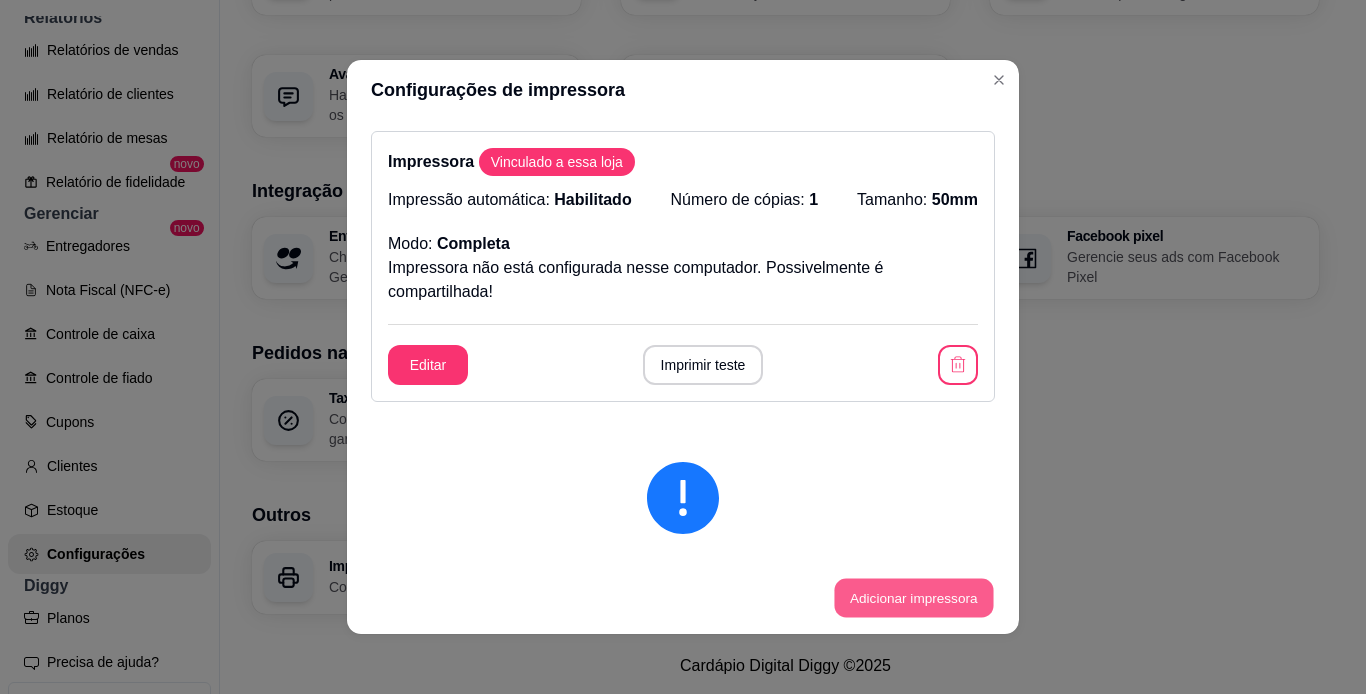 click on "Adicionar impressora" at bounding box center [913, 598] 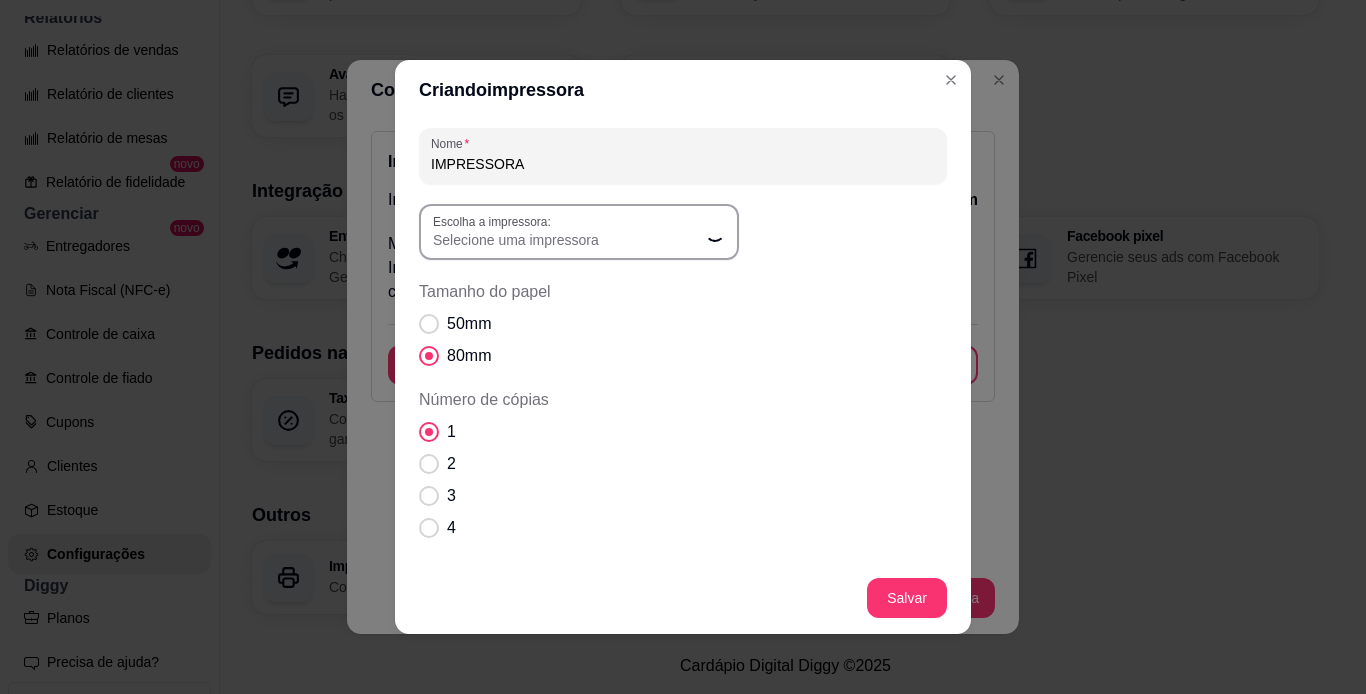 click on "Selecione uma impressora" at bounding box center [567, 240] 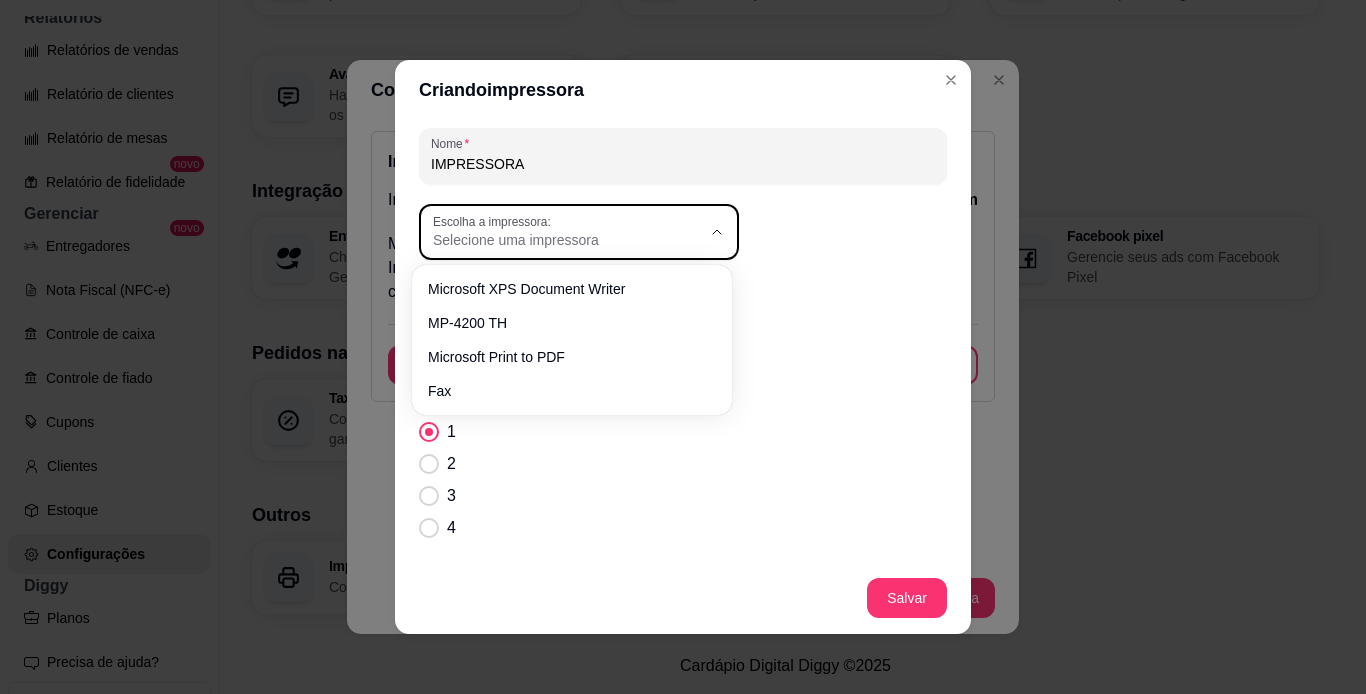 click on "Escolha a impressora: Selecione uma impressora" at bounding box center (579, 232) 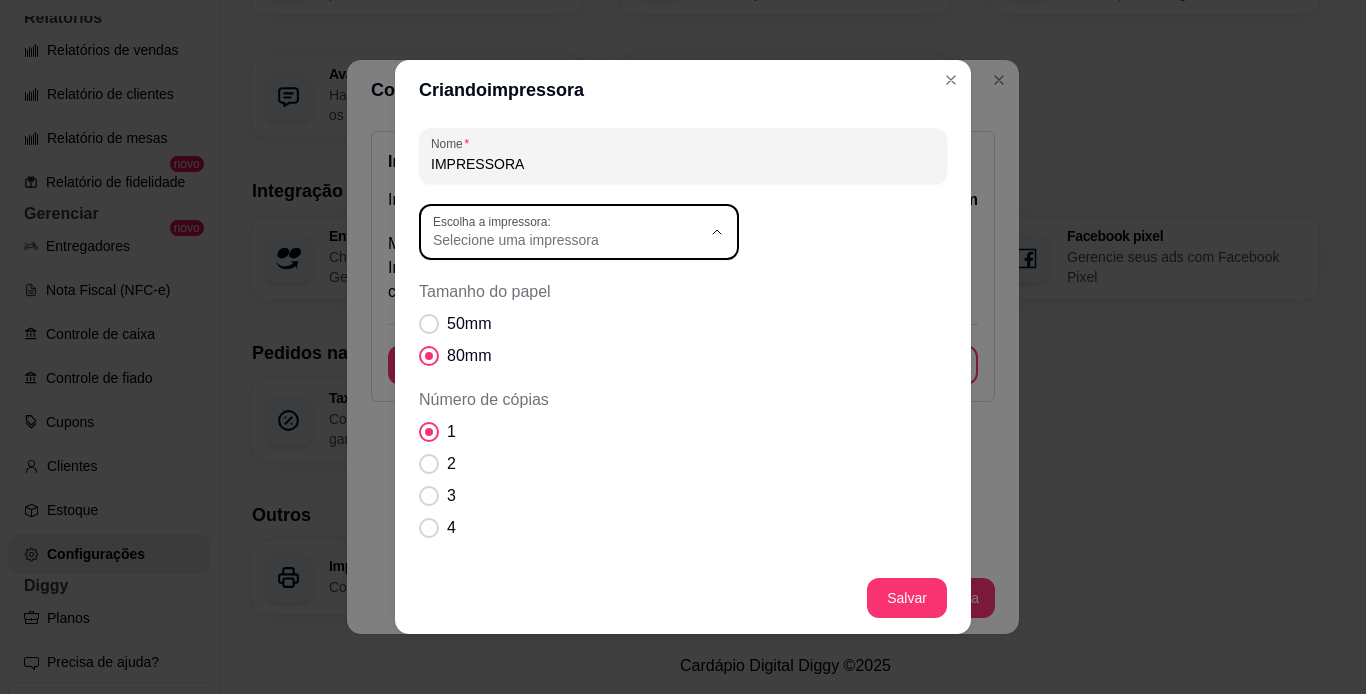 click on "Salvar" at bounding box center [683, 598] 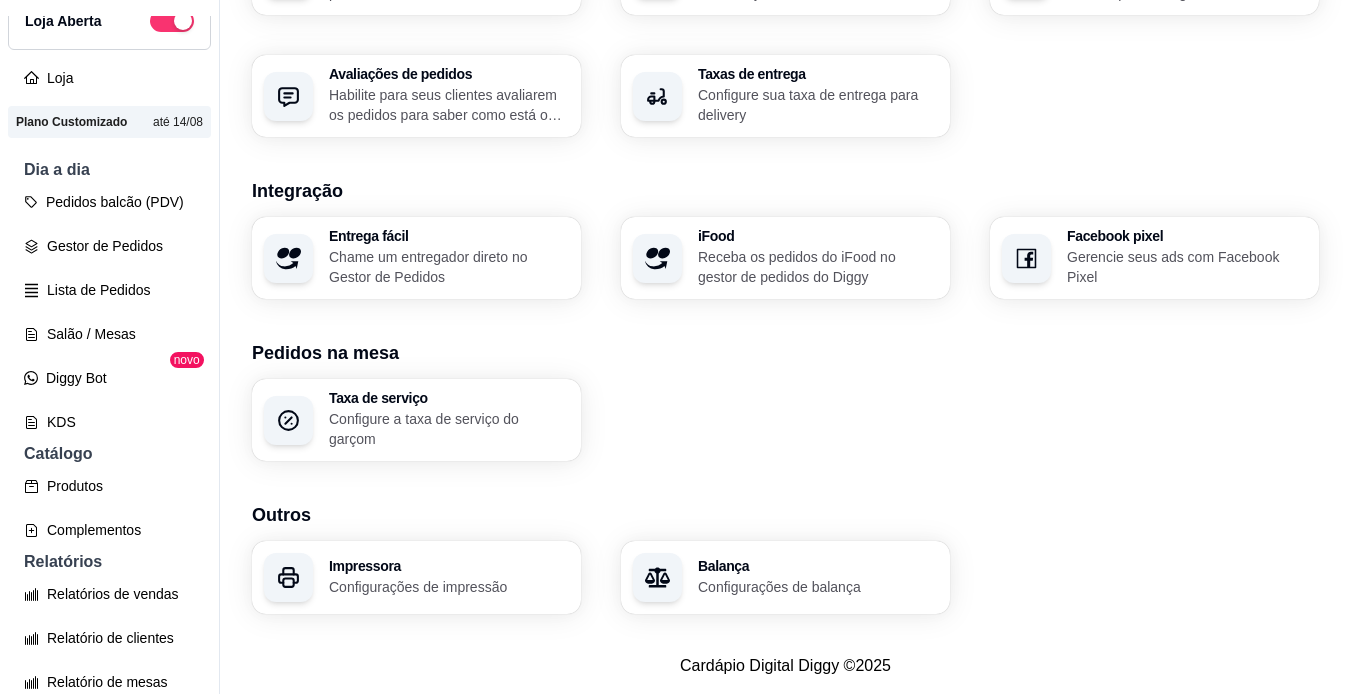 scroll, scrollTop: 0, scrollLeft: 0, axis: both 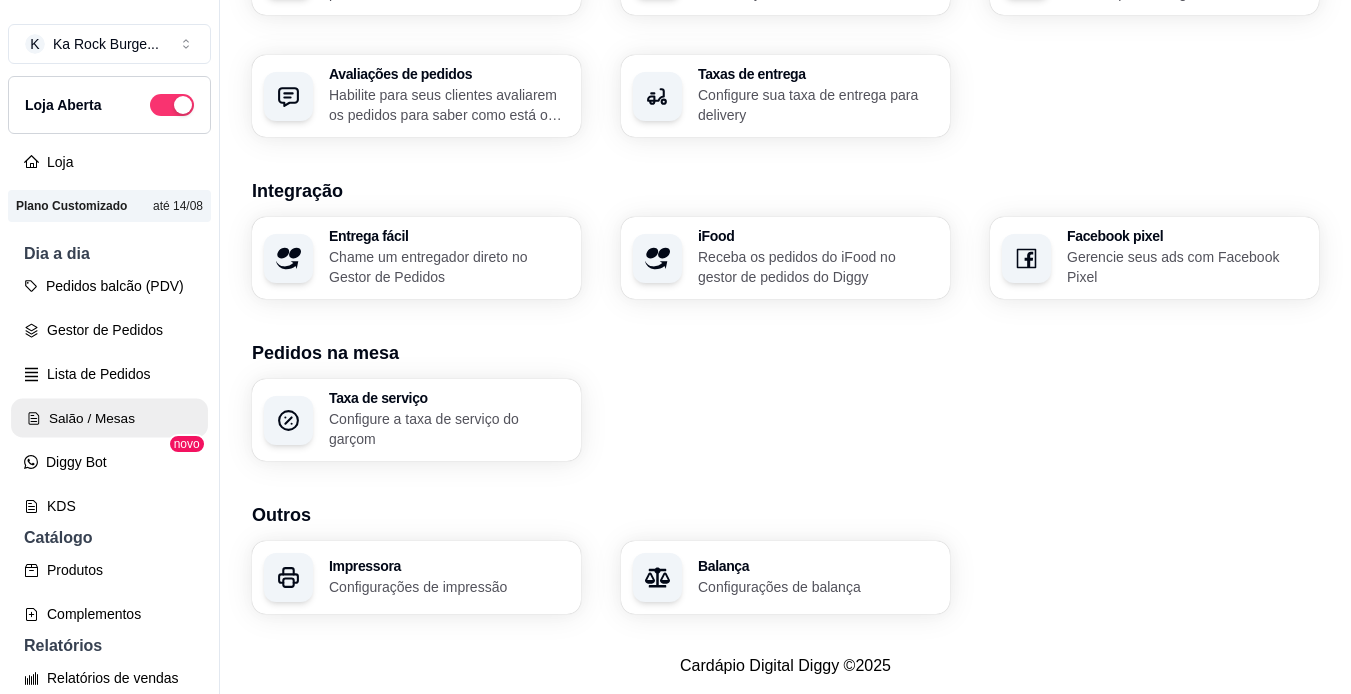 click on "Salão / Mesas" at bounding box center [109, 418] 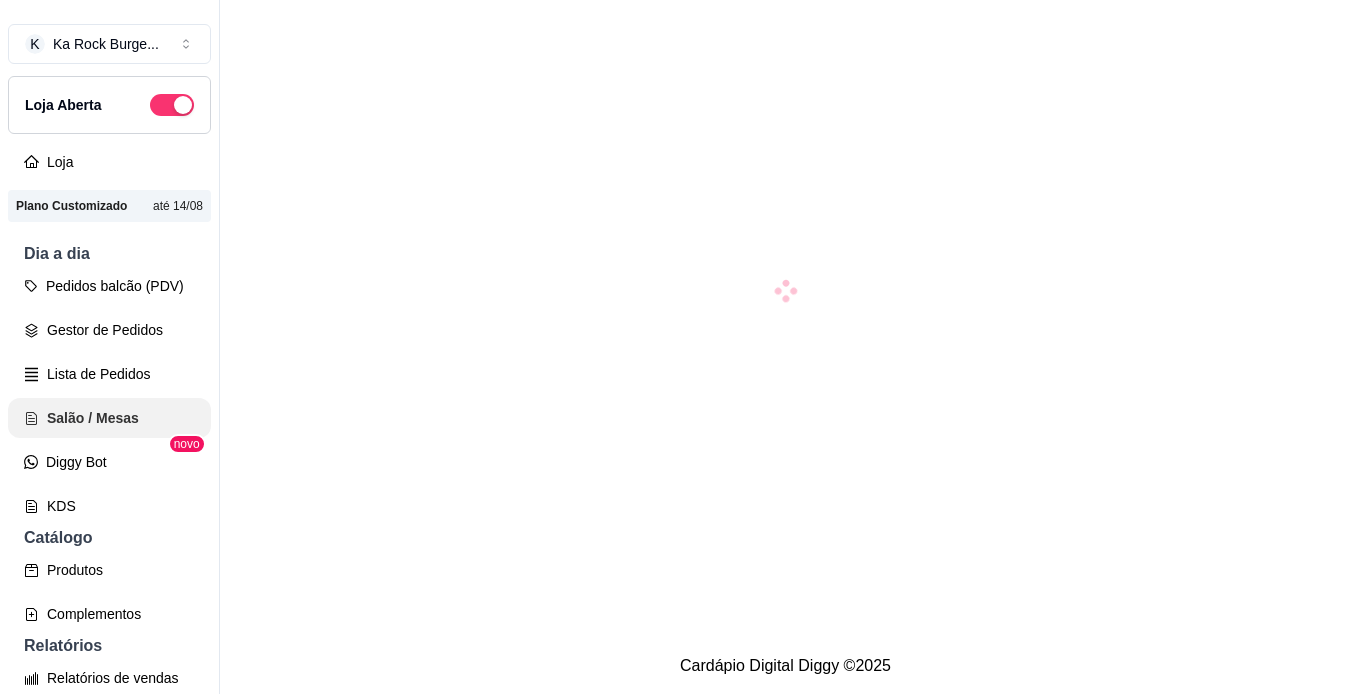 scroll, scrollTop: 0, scrollLeft: 0, axis: both 